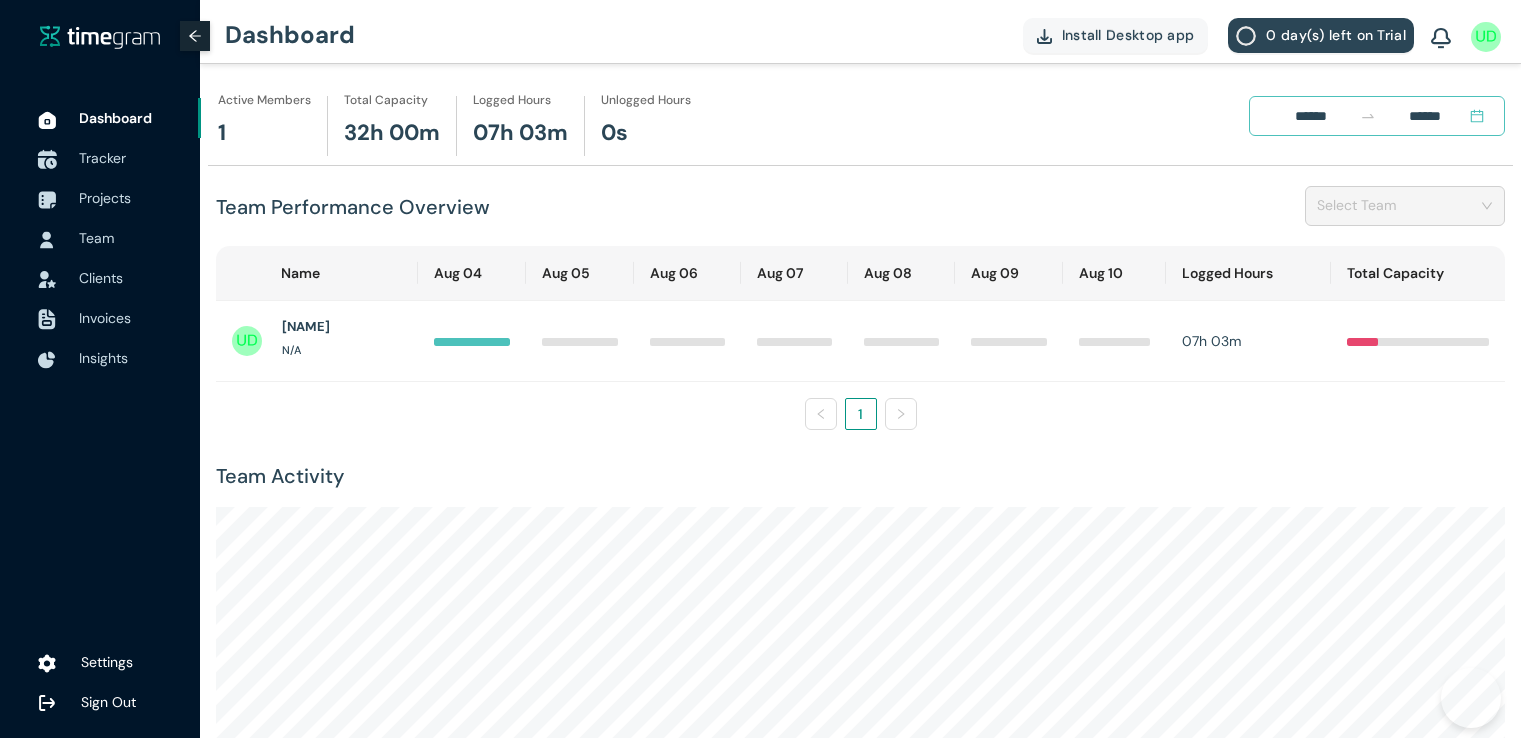 scroll, scrollTop: 0, scrollLeft: 0, axis: both 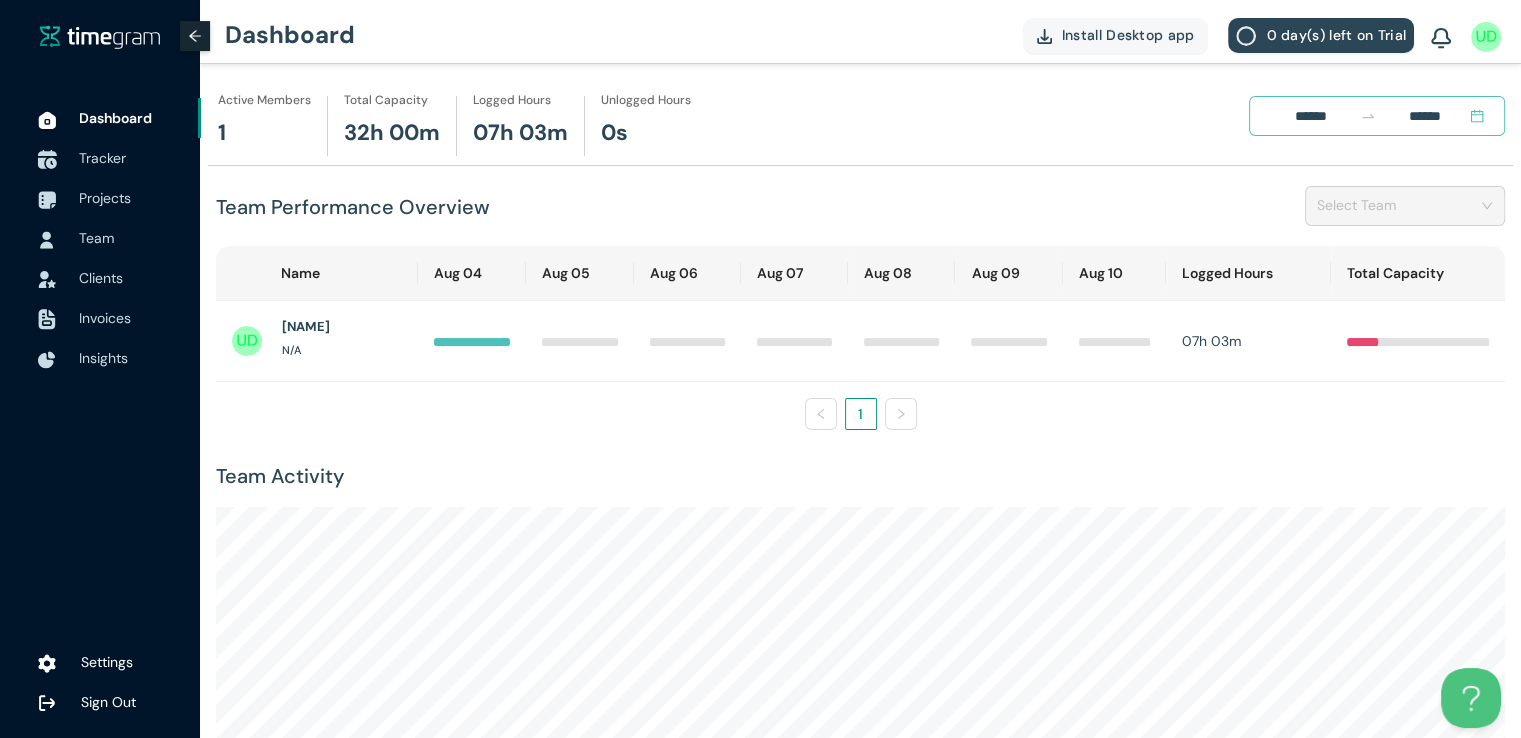 click on "Tracker" at bounding box center (132, 158) 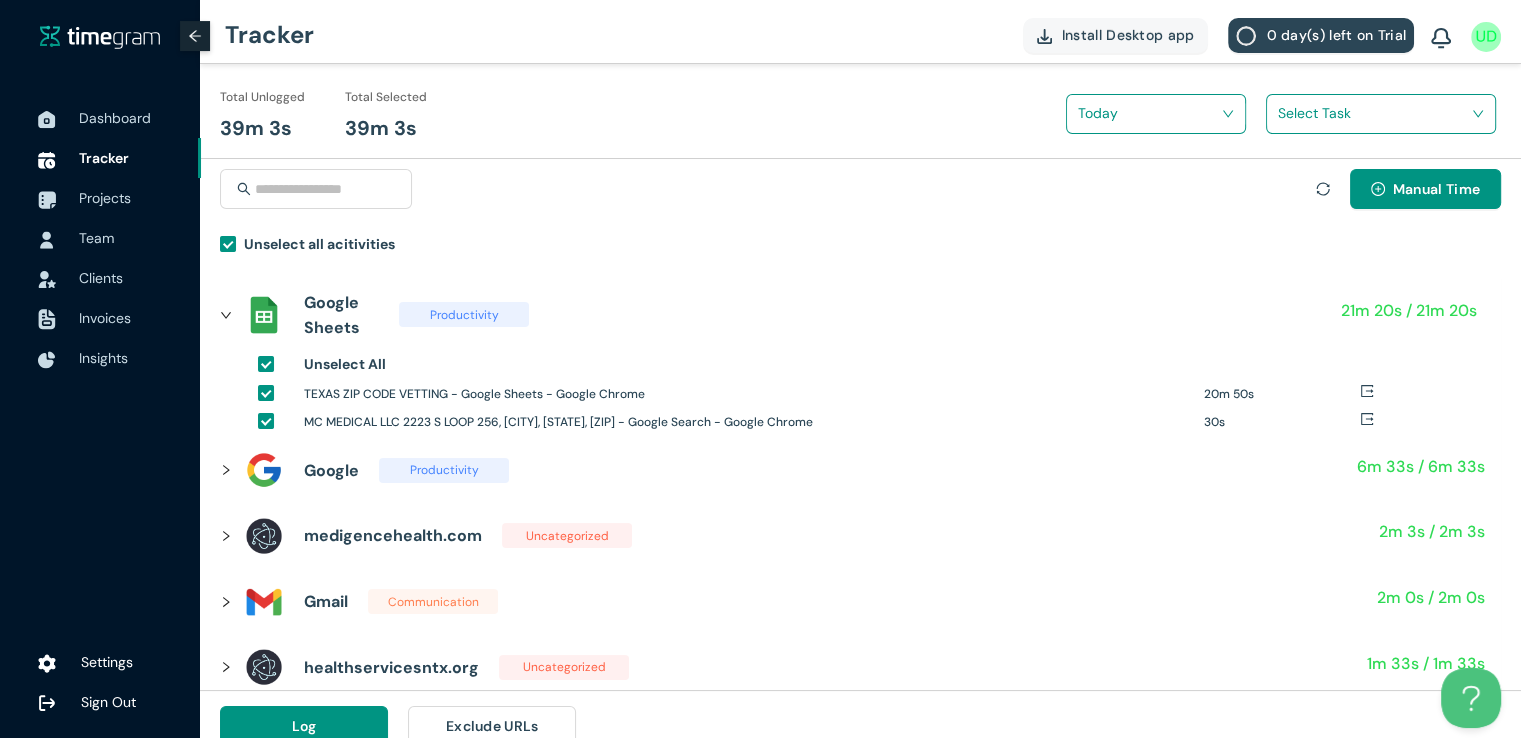 click at bounding box center [1374, 113] 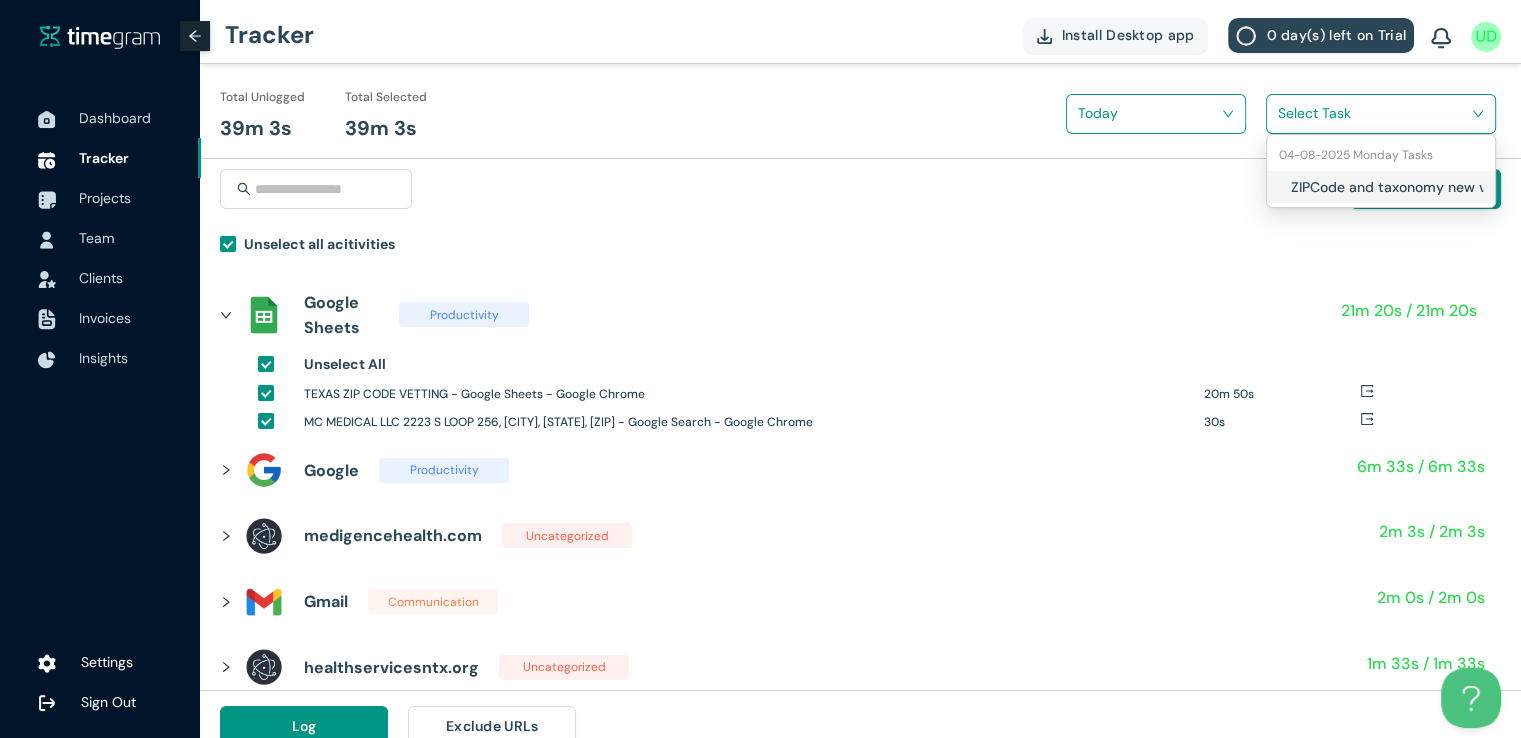 click on "ZIPCode and taxonomy new vetting" at bounding box center (1381, 187) 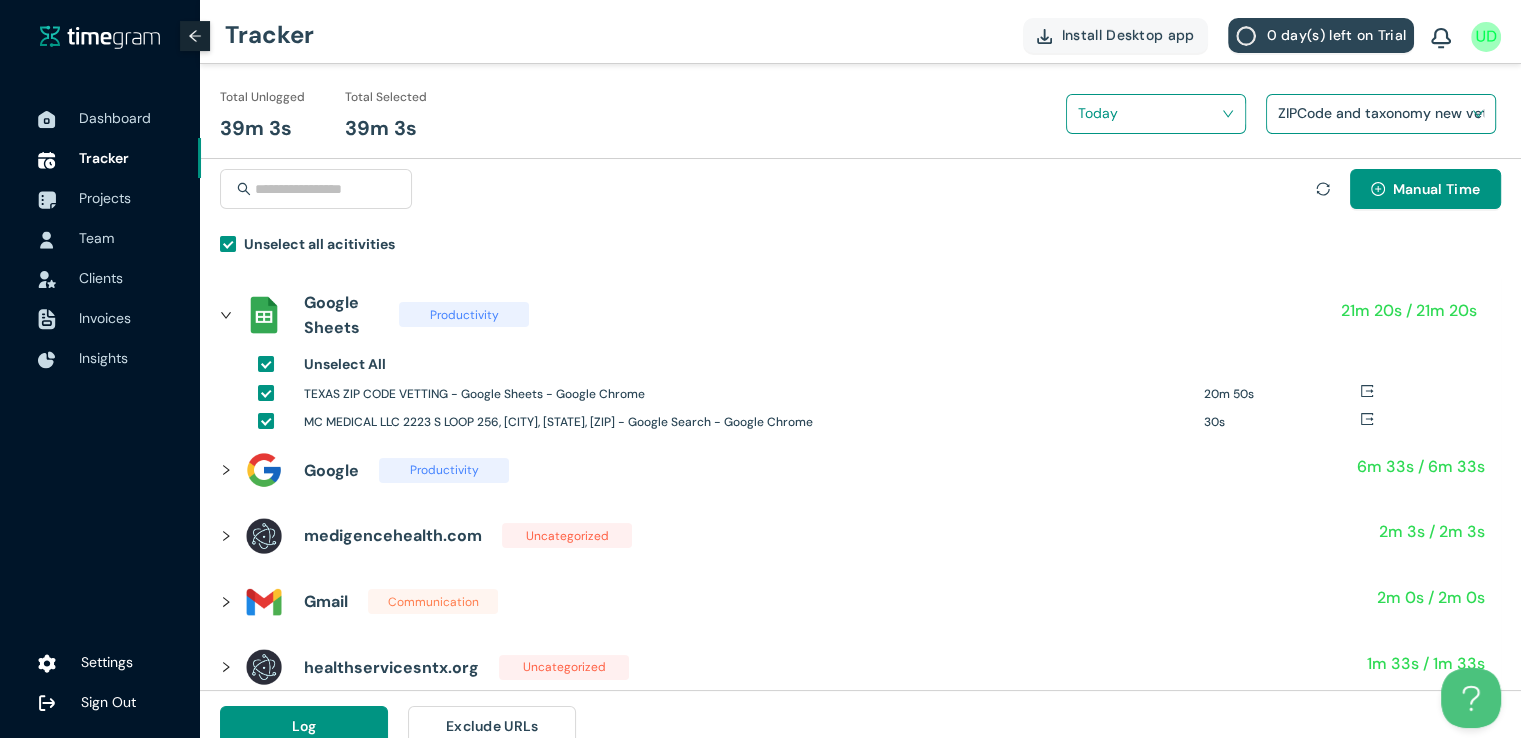 scroll, scrollTop: 23, scrollLeft: 0, axis: vertical 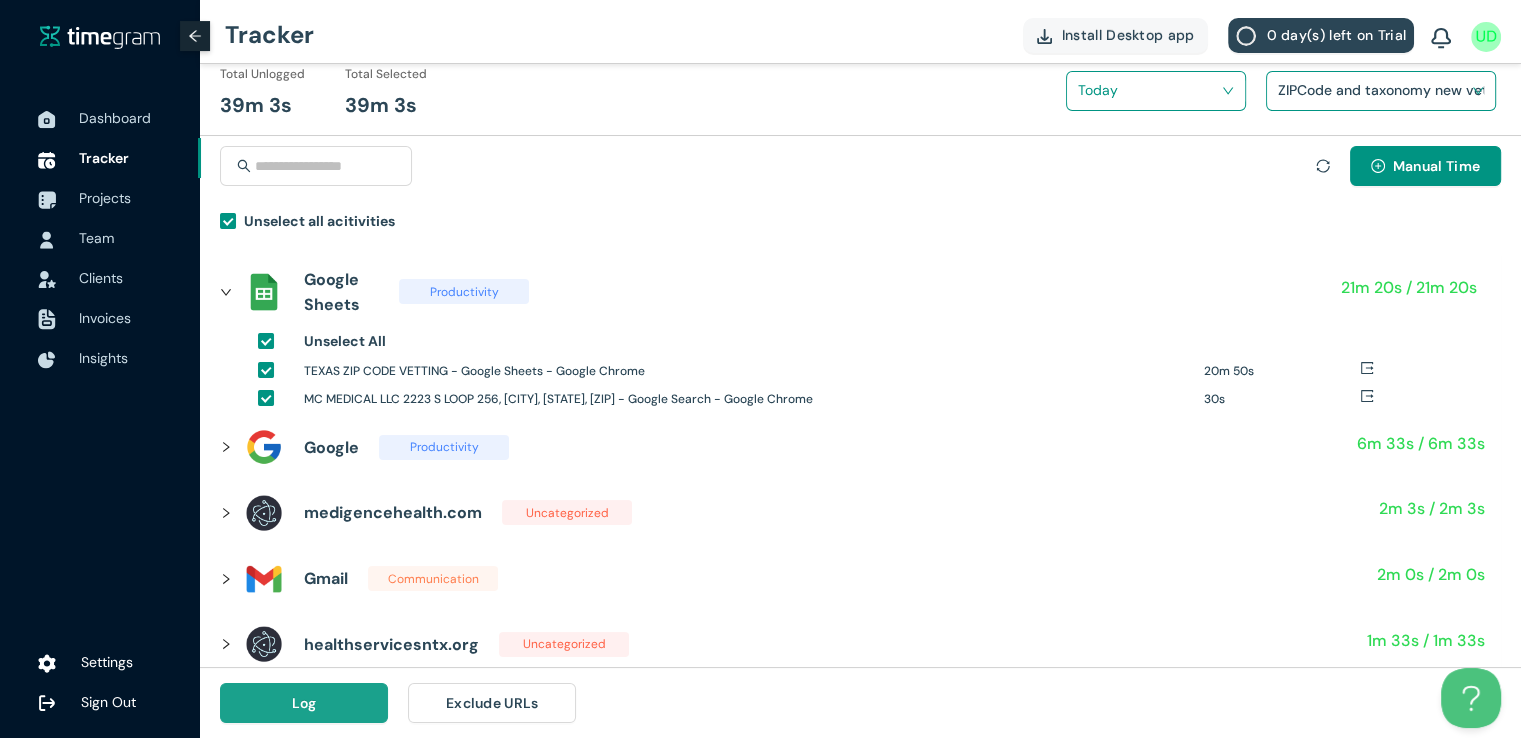 click on "Log" at bounding box center (304, 703) 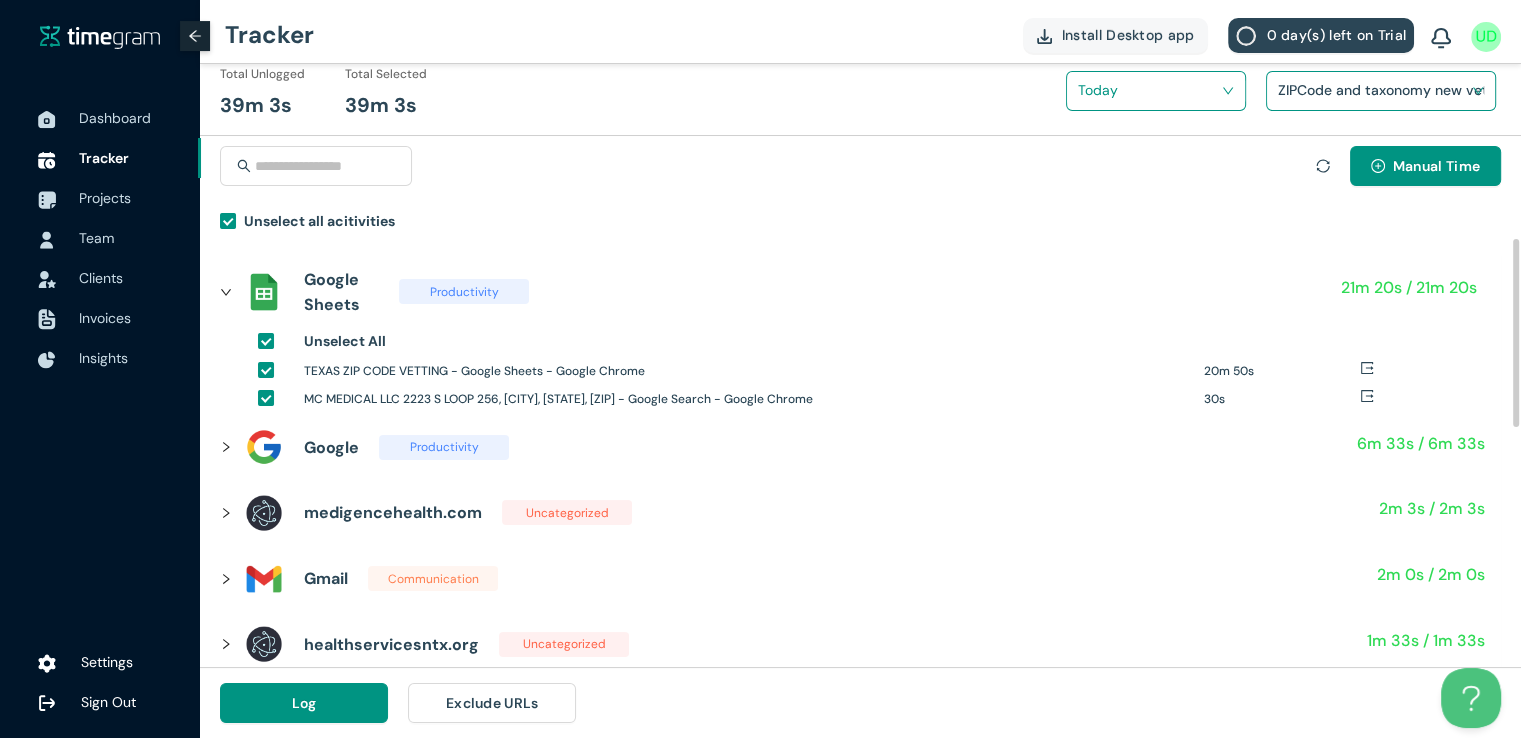scroll, scrollTop: 0, scrollLeft: 0, axis: both 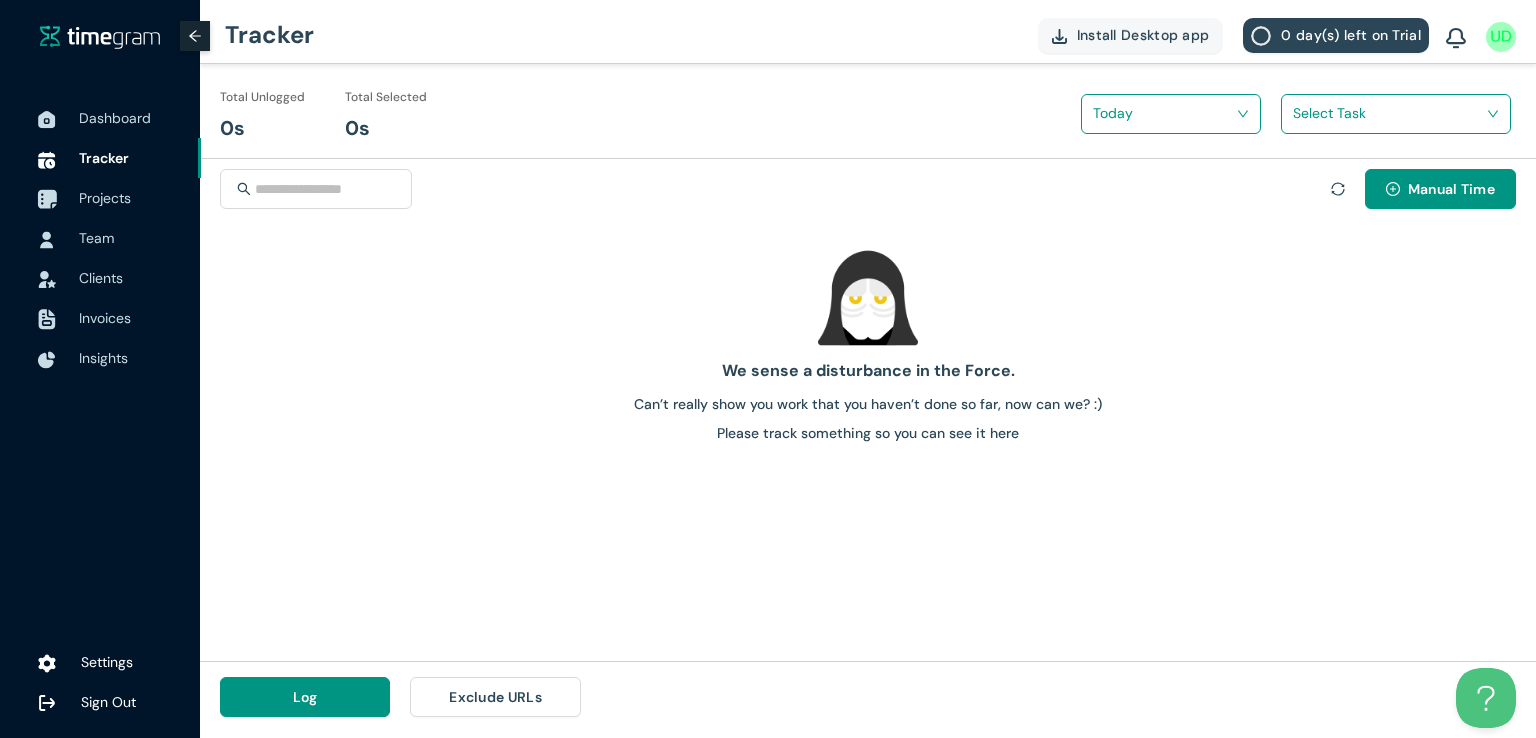 click on "Projects" at bounding box center (132, 198) 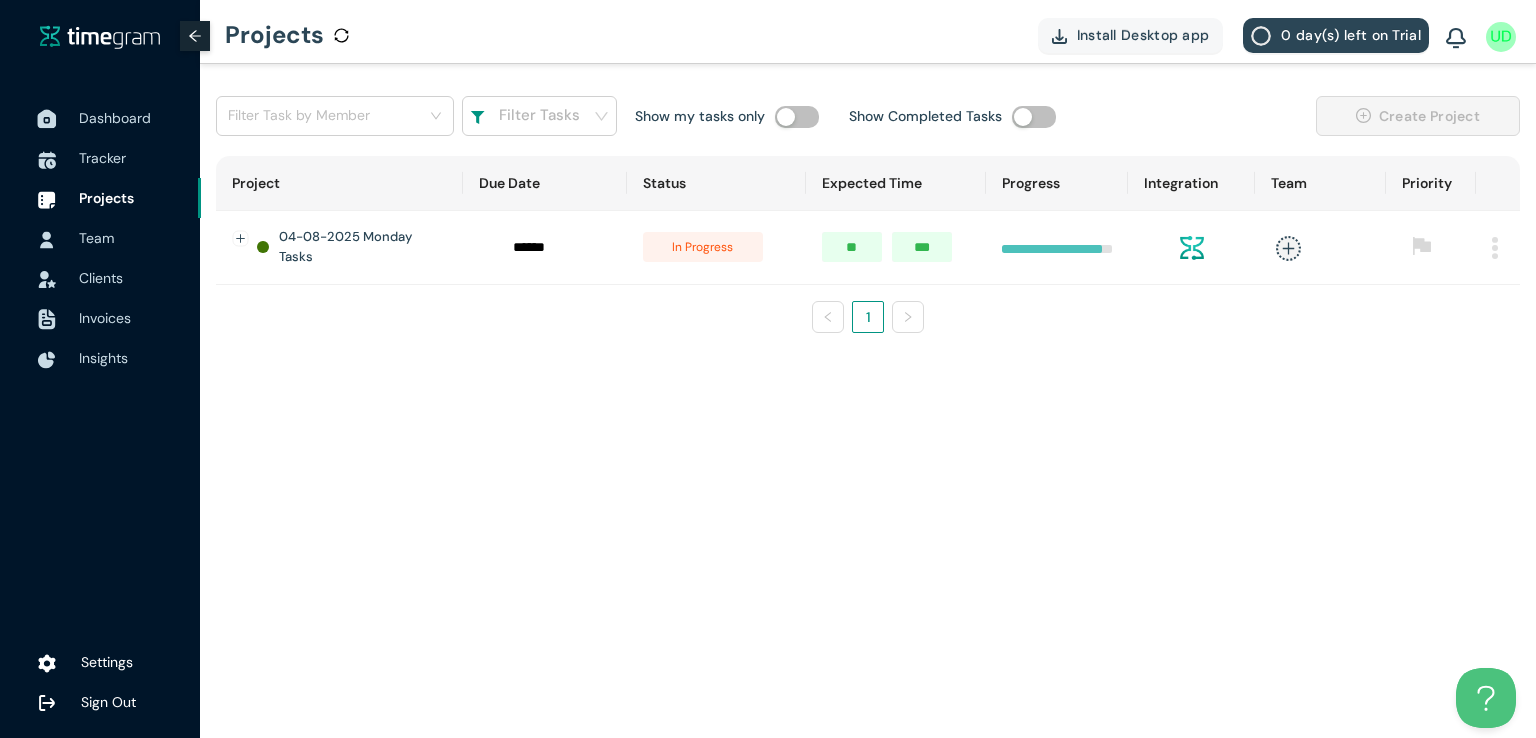 click on "Dashboard" at bounding box center [115, 118] 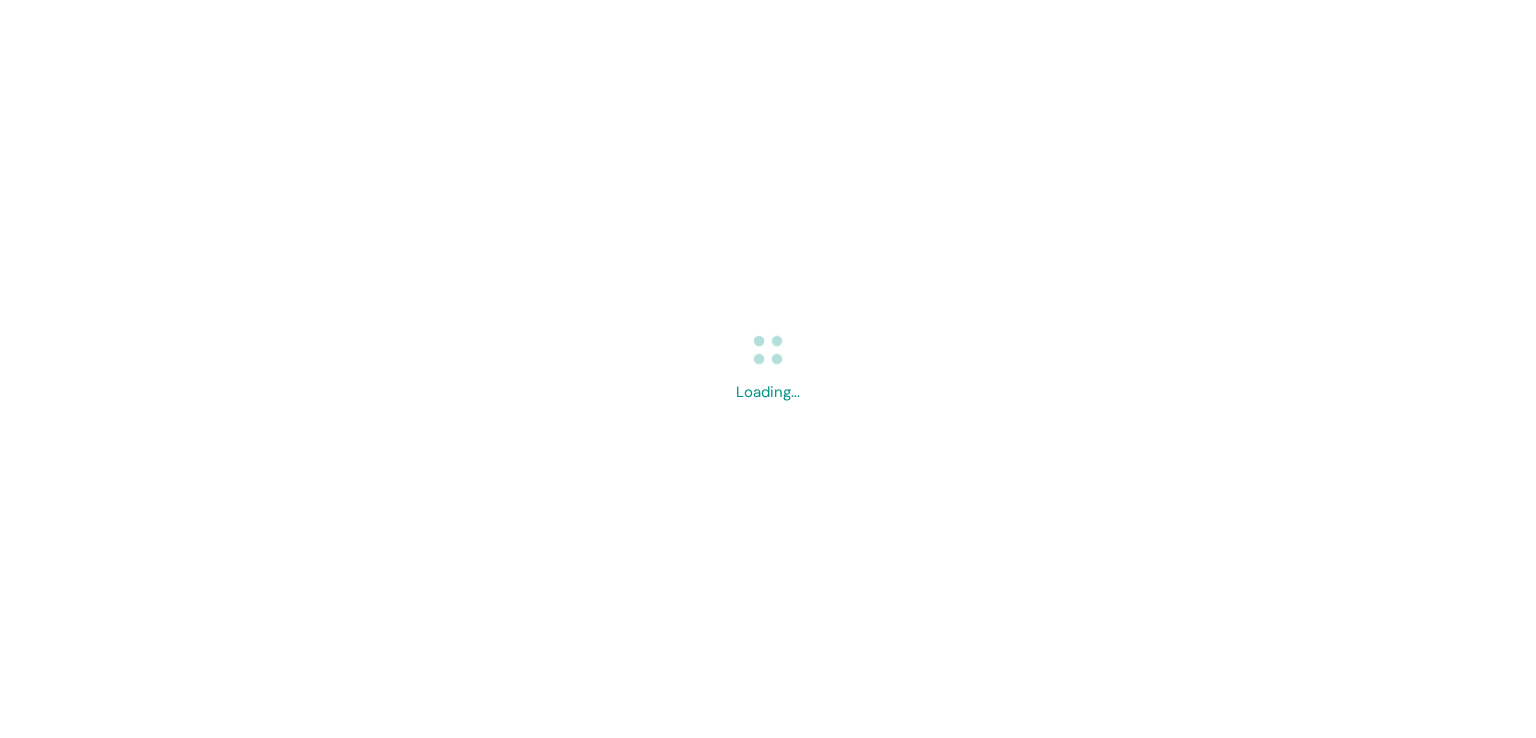 scroll, scrollTop: 0, scrollLeft: 0, axis: both 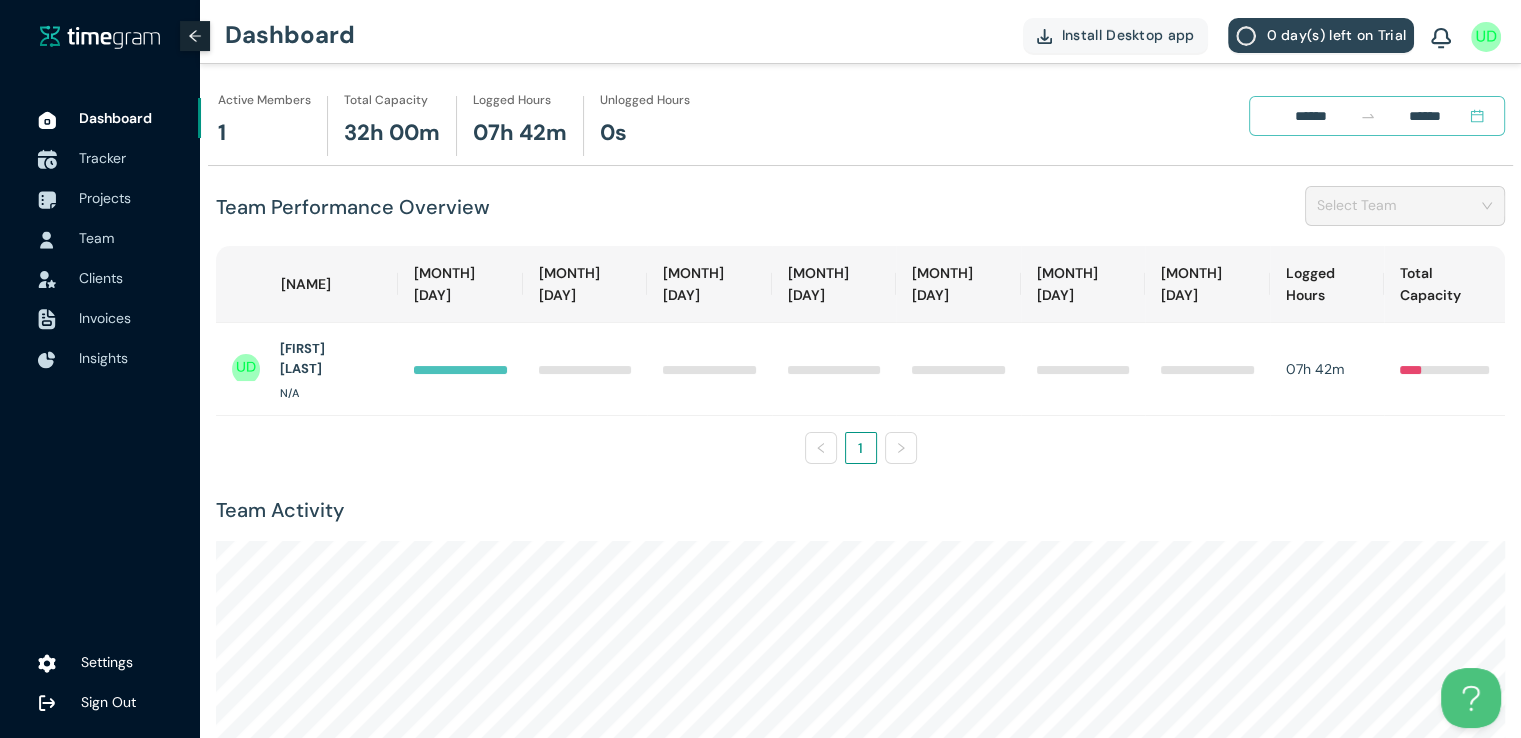 click on "Tracker" at bounding box center [102, 158] 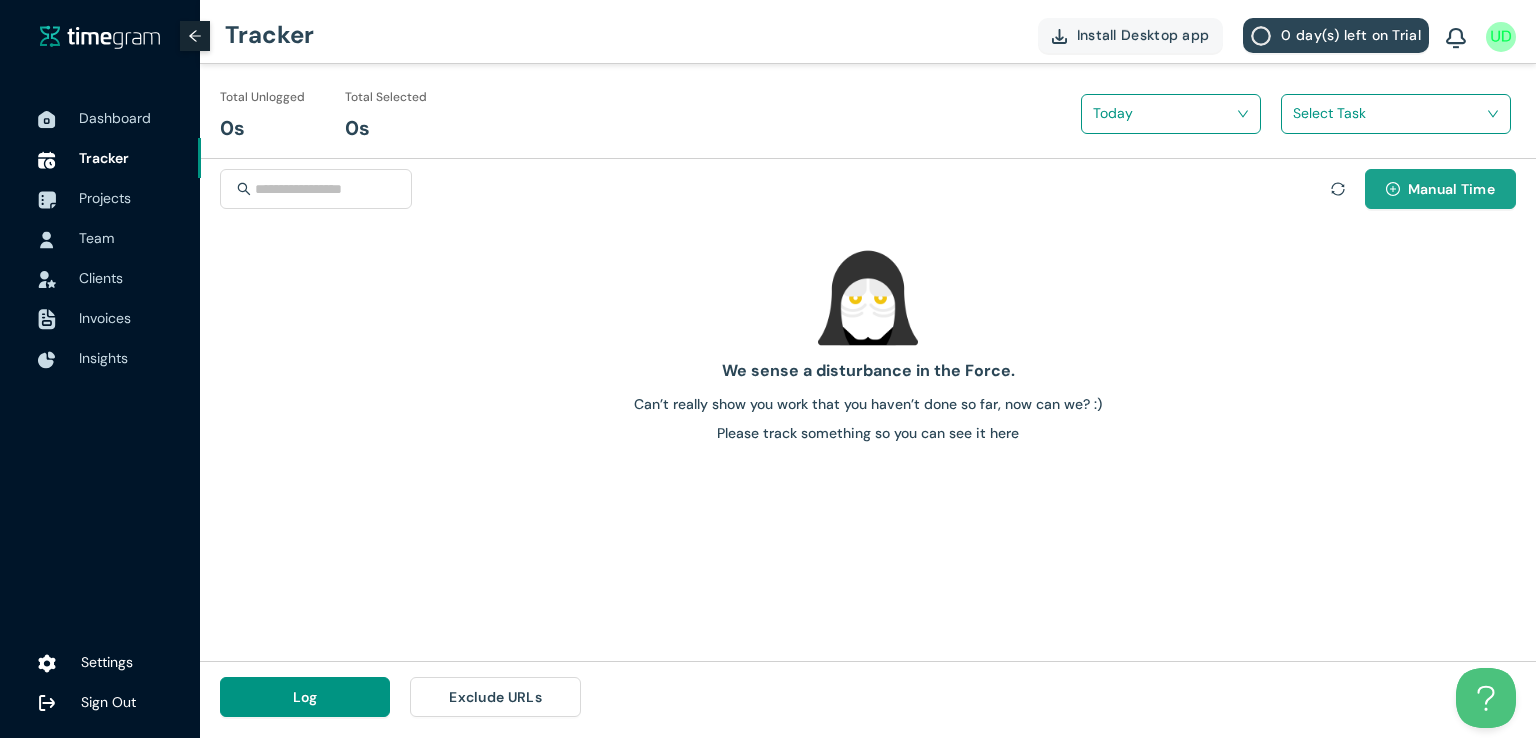 click on "Manual Time" at bounding box center [1451, 189] 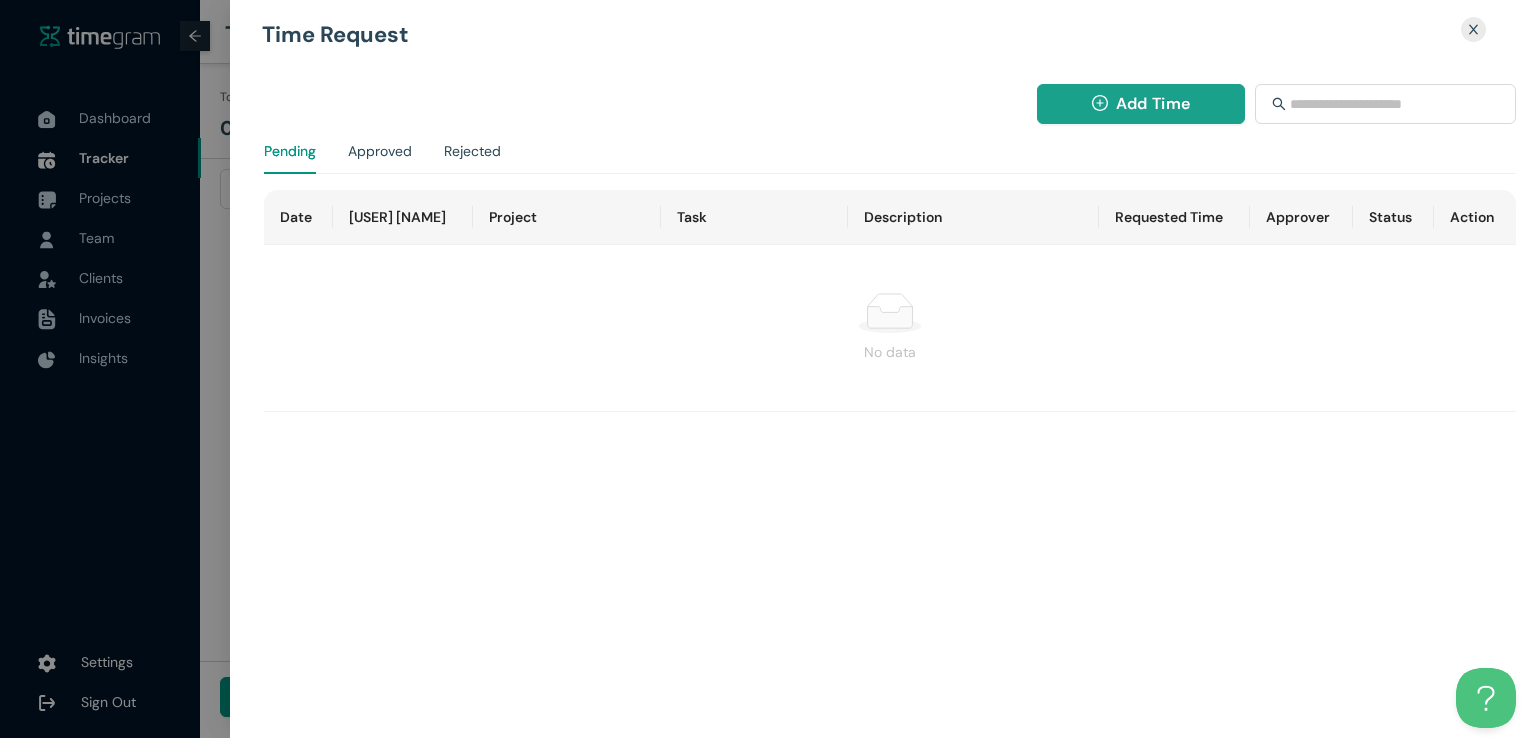 click on "Add Time" at bounding box center (1141, 104) 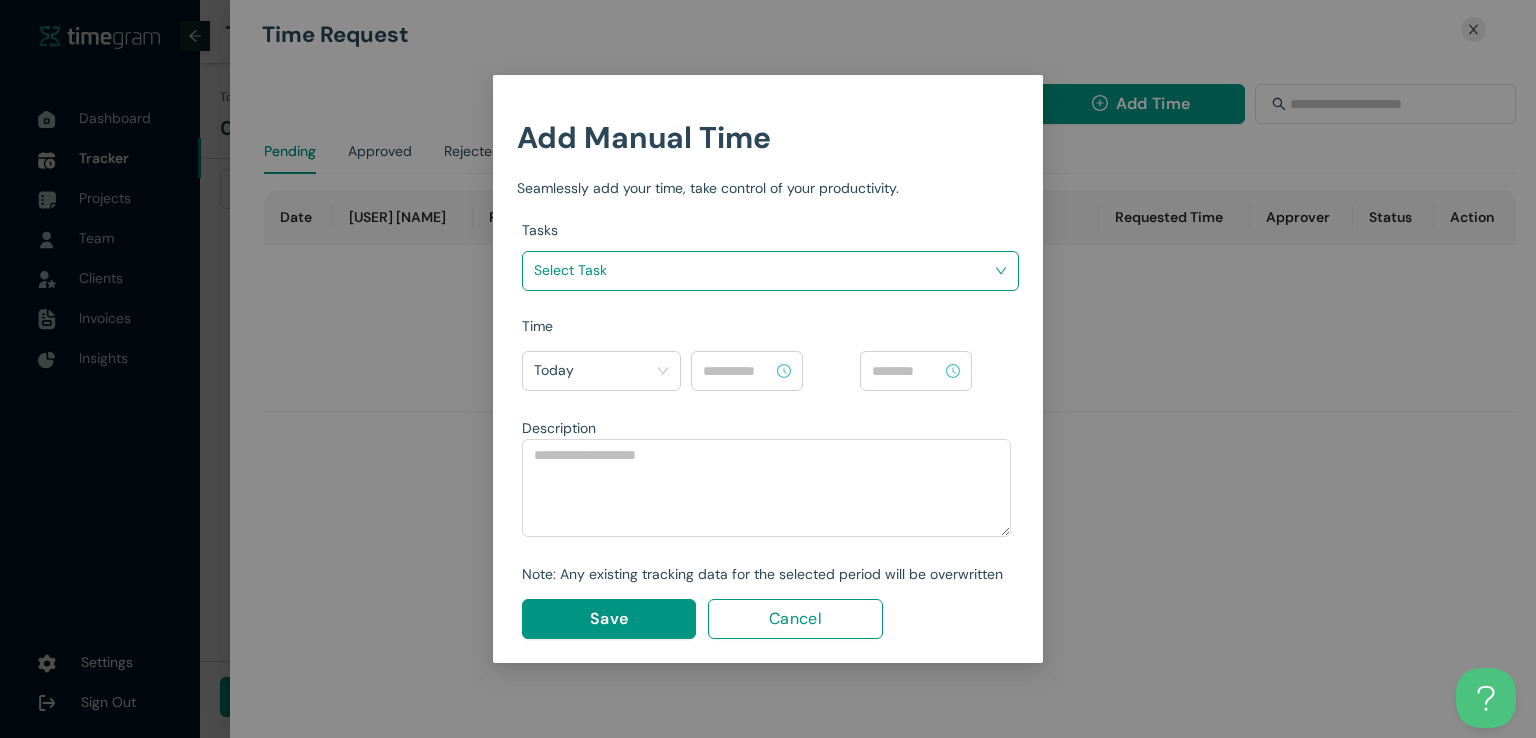 click at bounding box center [763, 270] 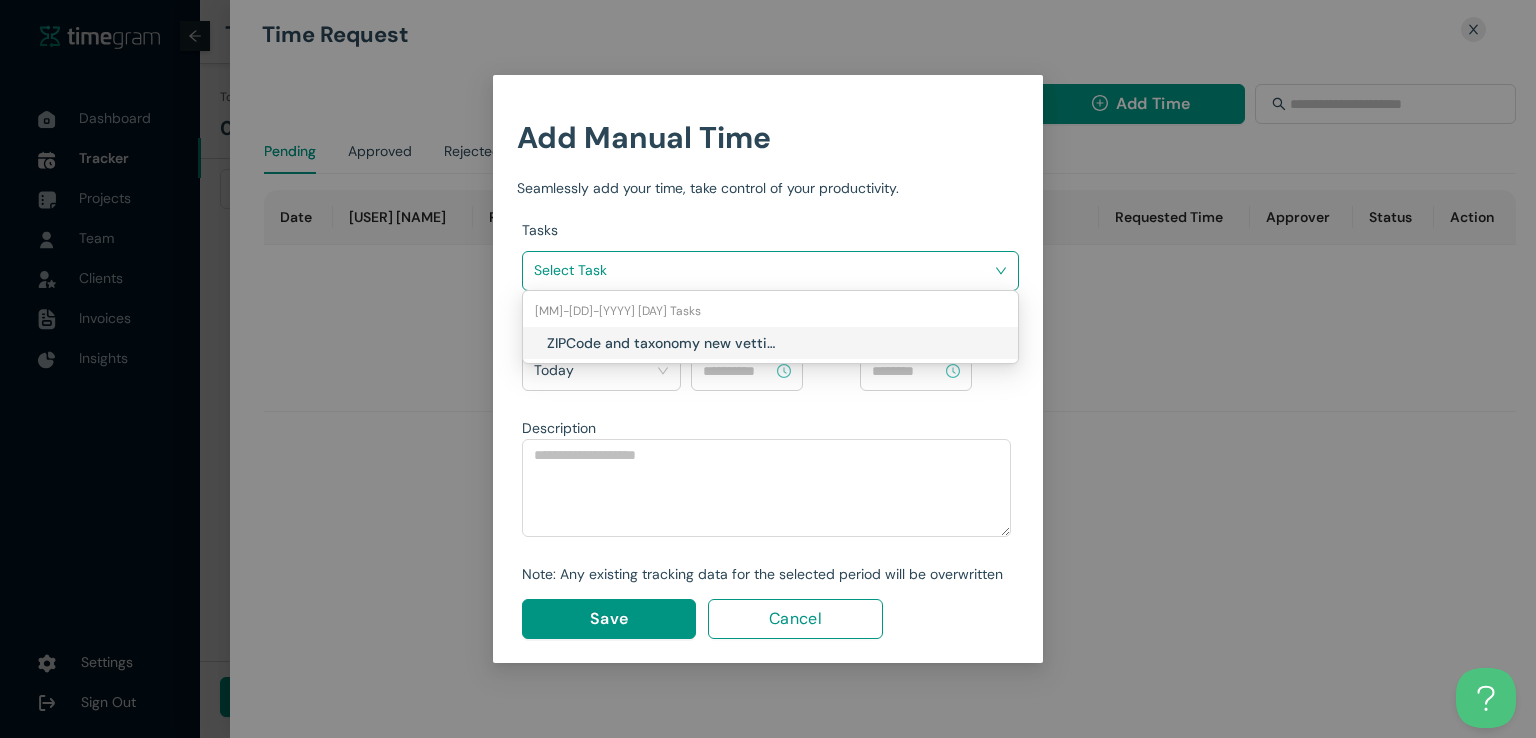 click on "ZIPCode and taxonomy new vetting" at bounding box center [664, 343] 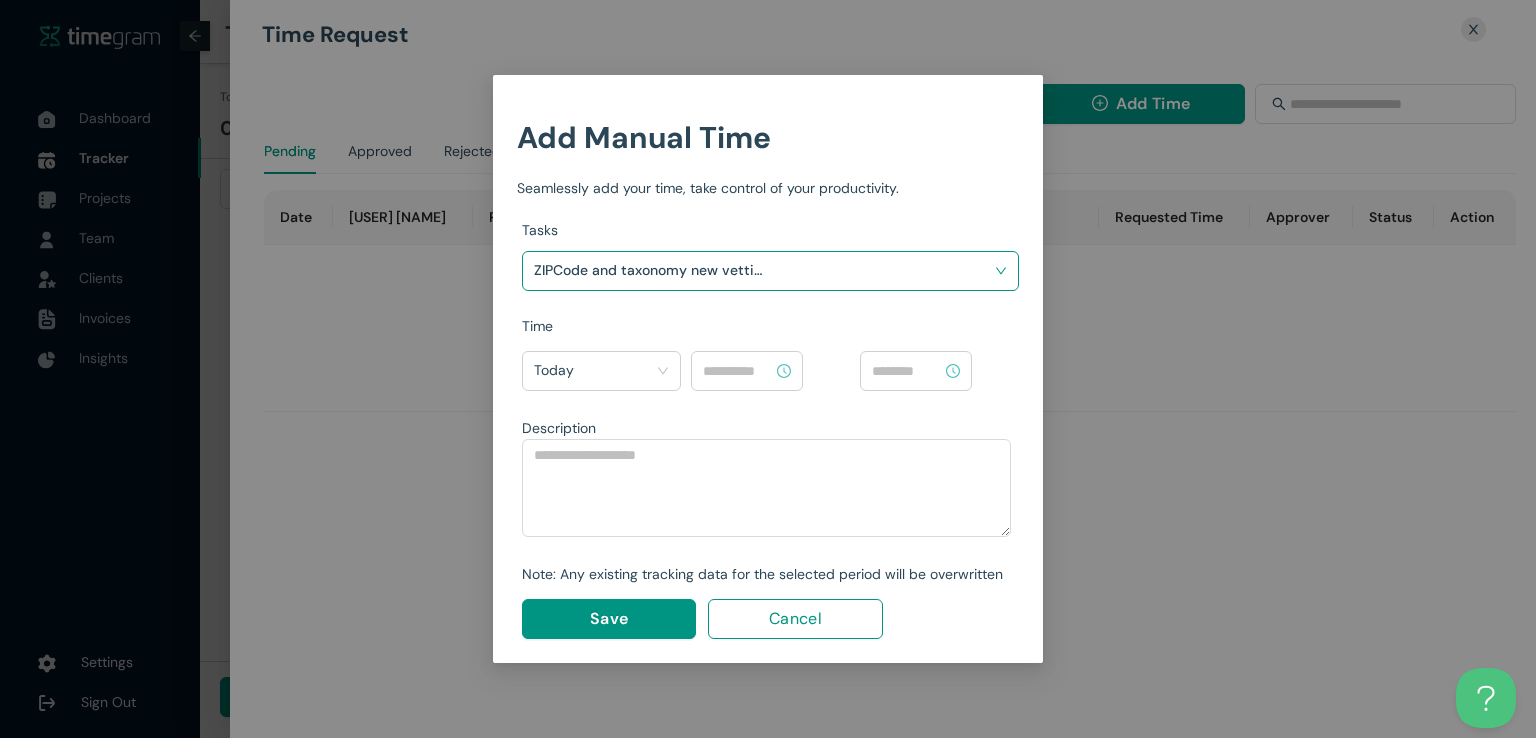 click at bounding box center [738, 371] 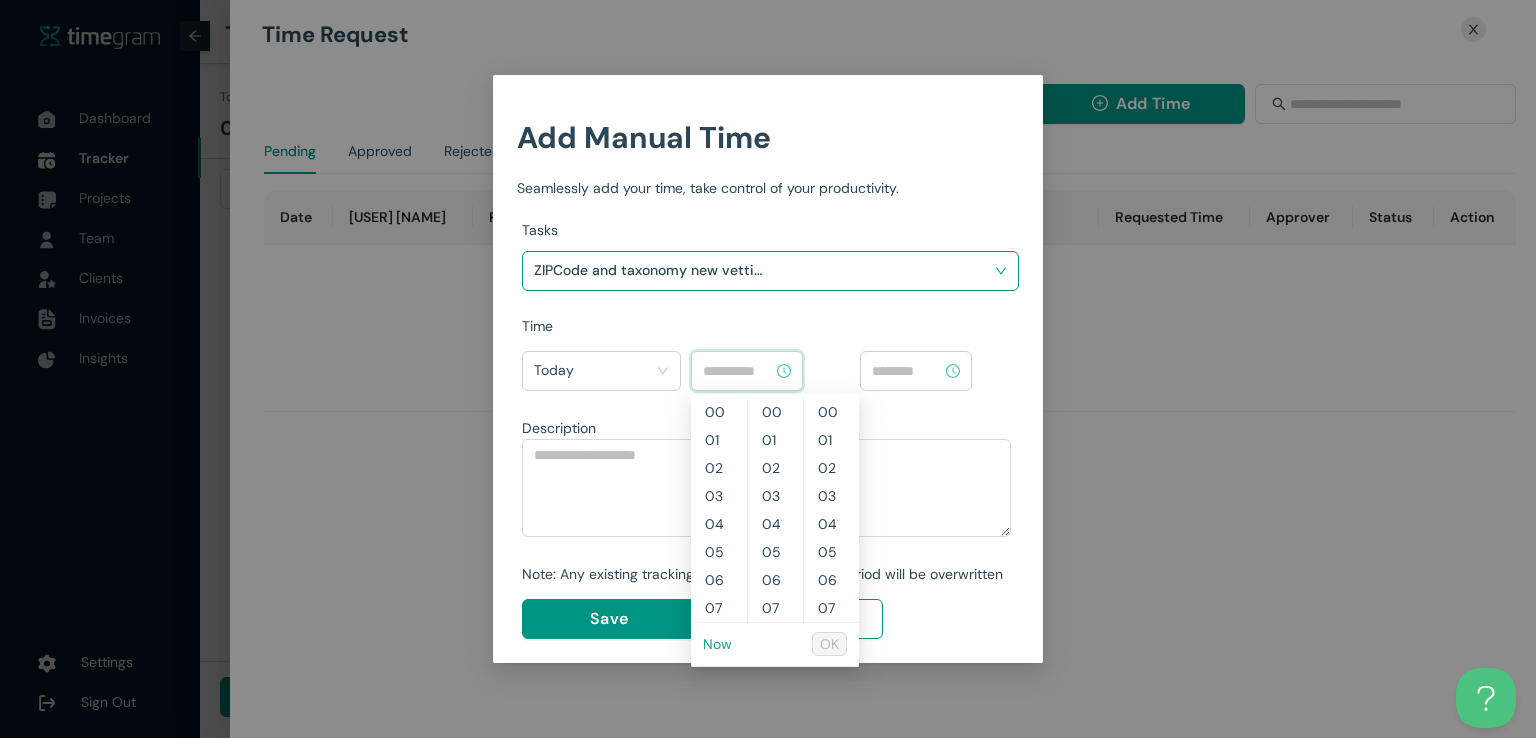 click on "Now" at bounding box center (717, 644) 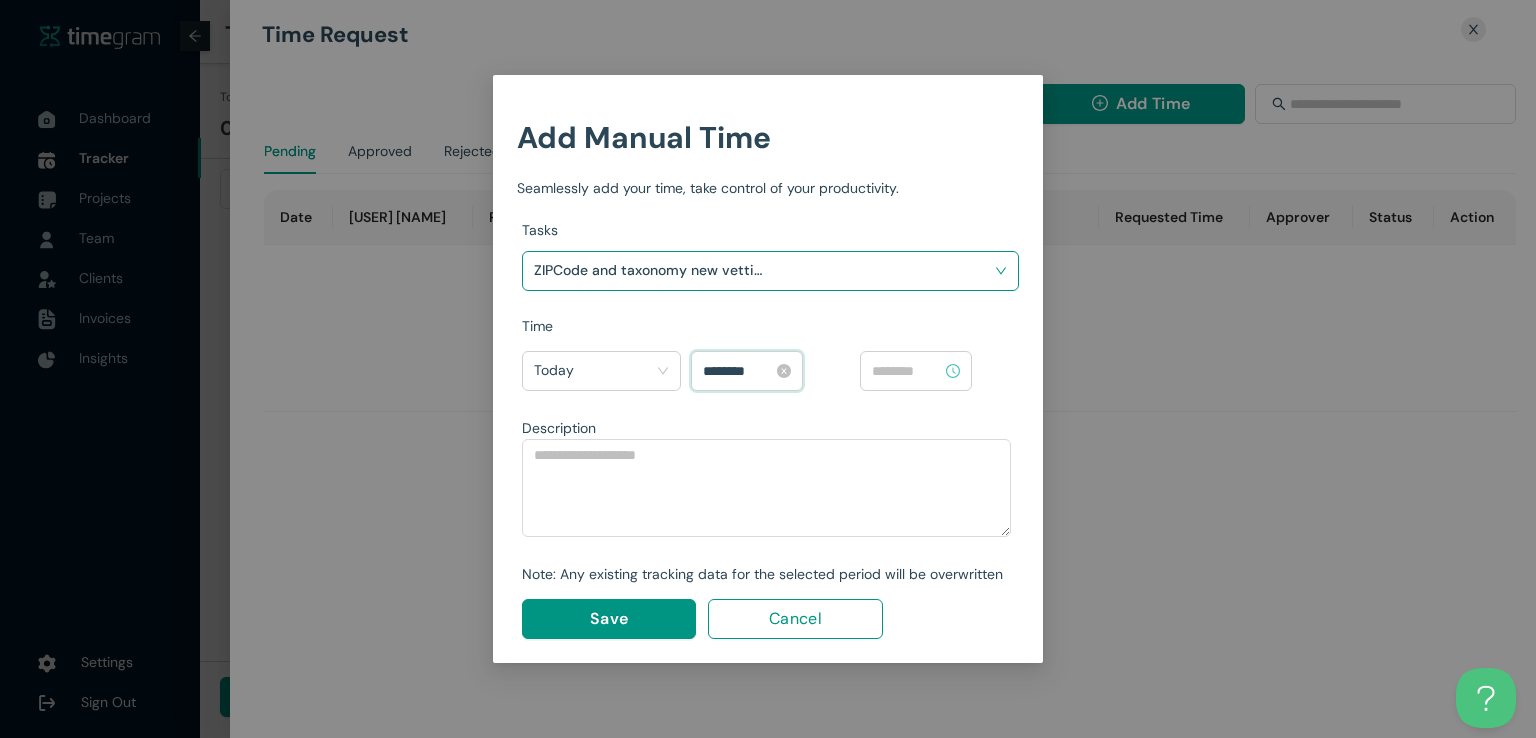 scroll, scrollTop: 560, scrollLeft: 0, axis: vertical 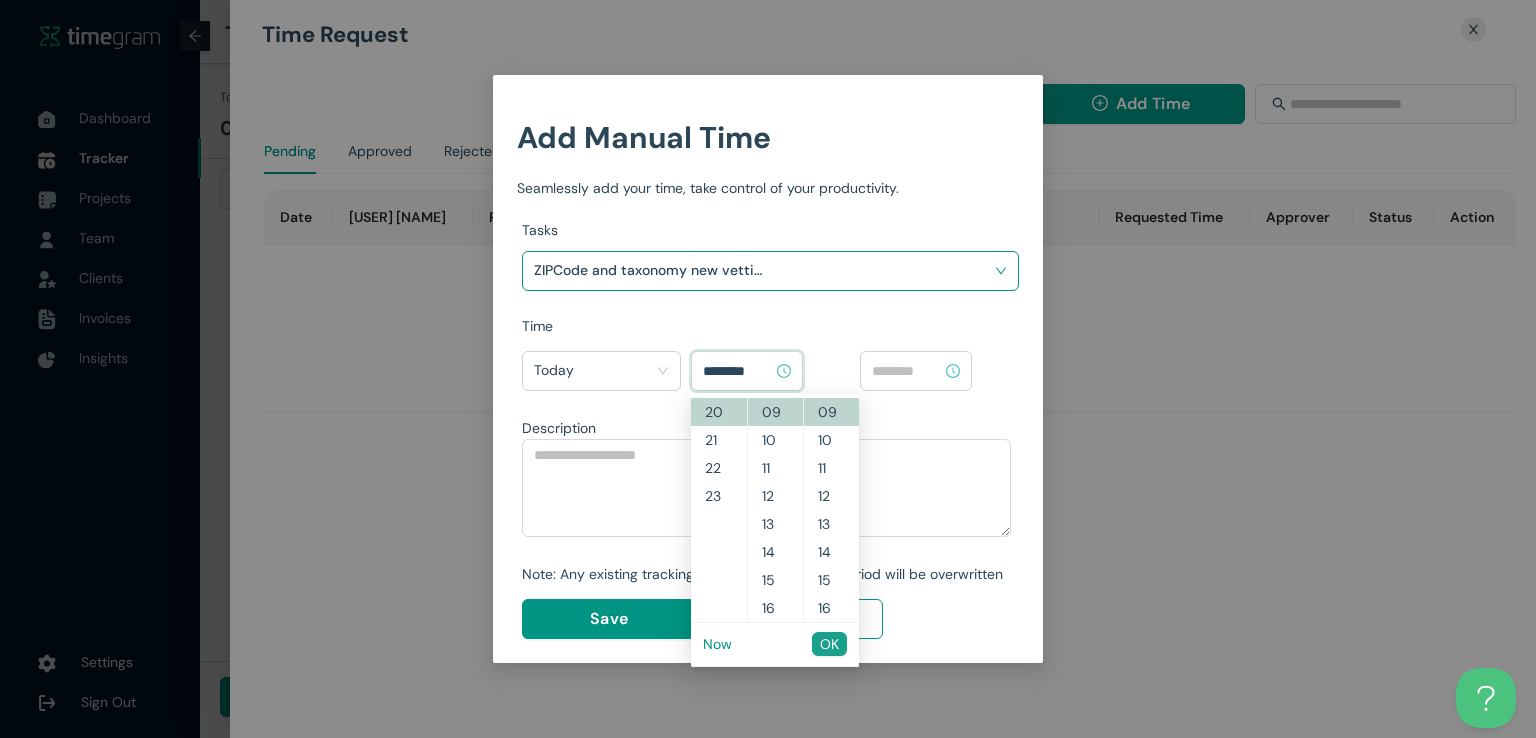 click on "OK" at bounding box center [829, 644] 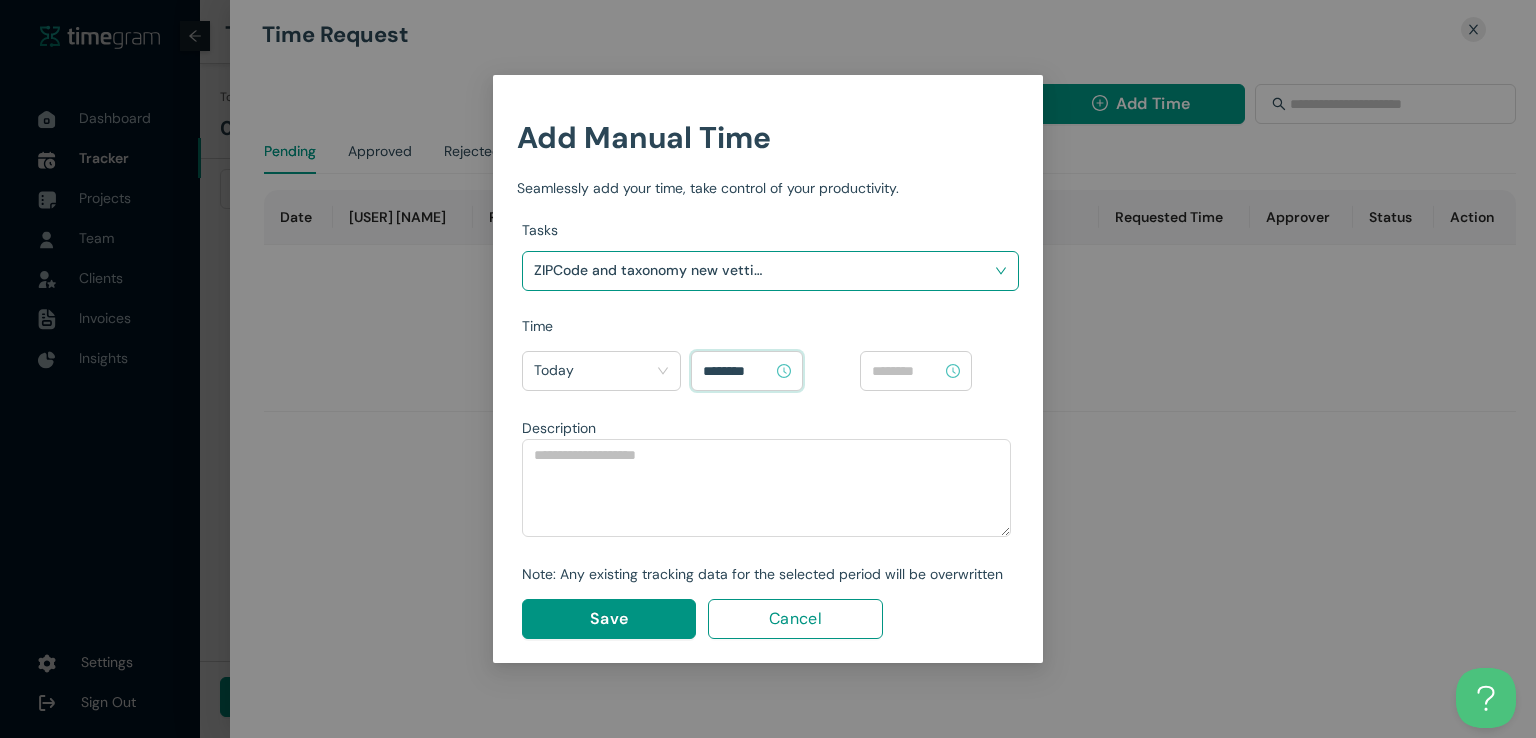 type on "********" 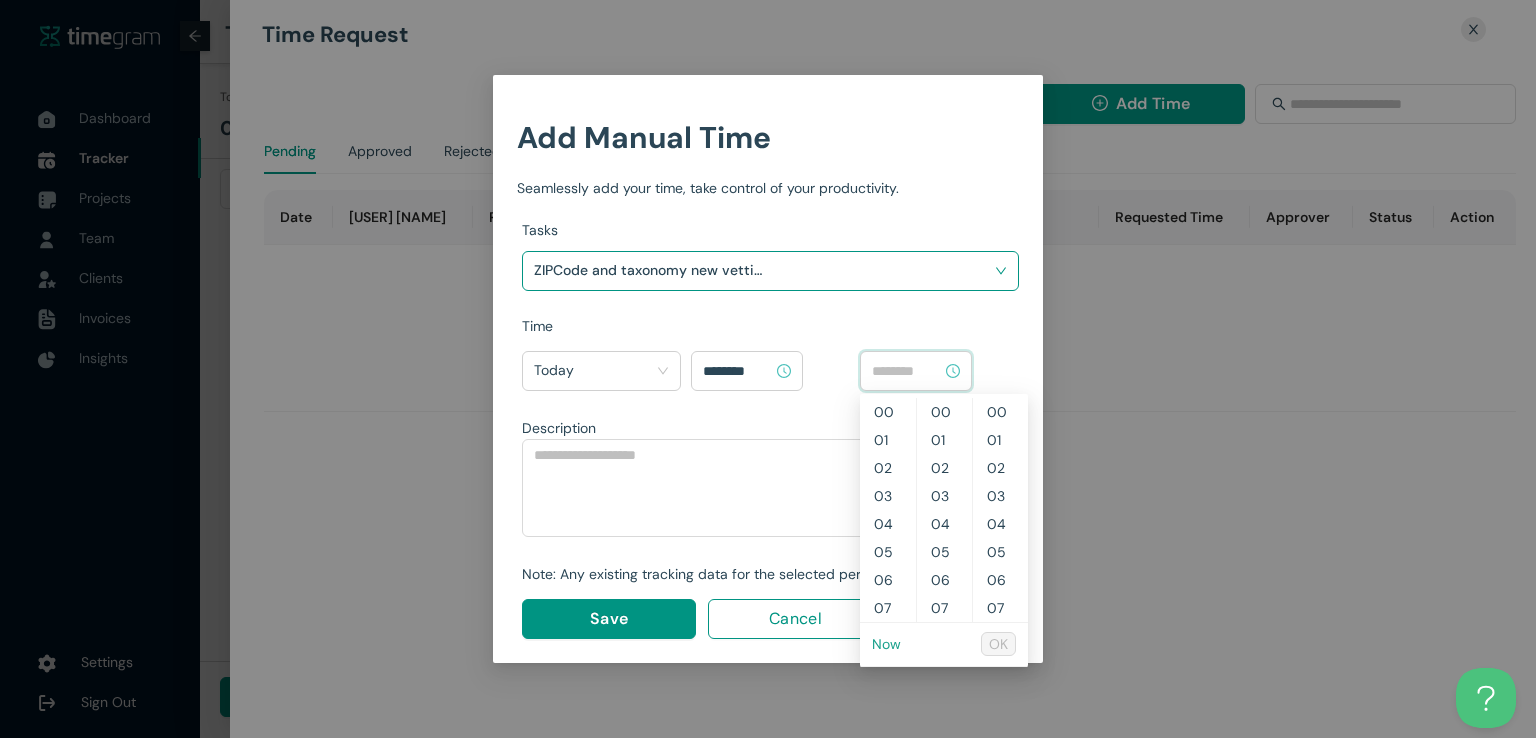 click on "Now" at bounding box center [886, 644] 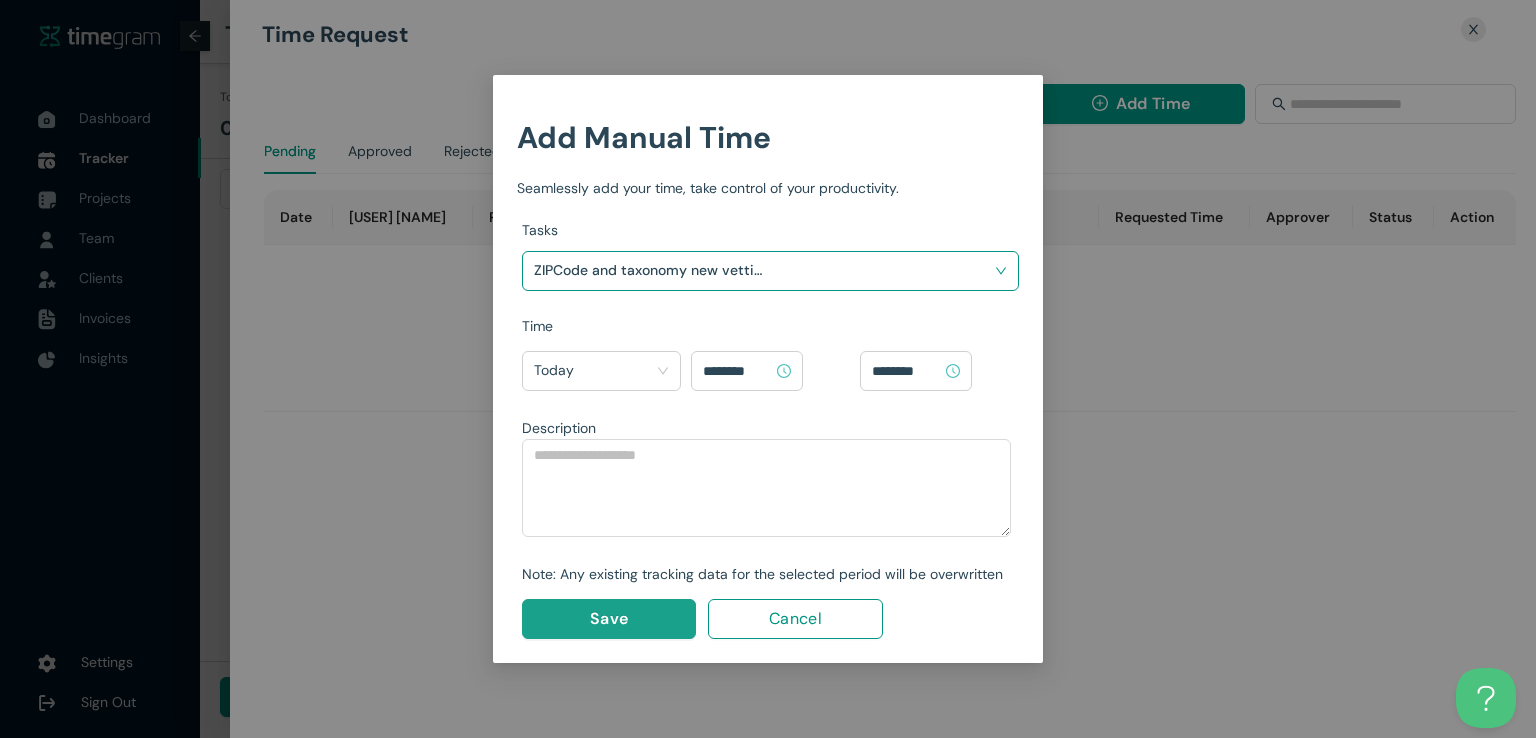 click on "Save" at bounding box center (609, 619) 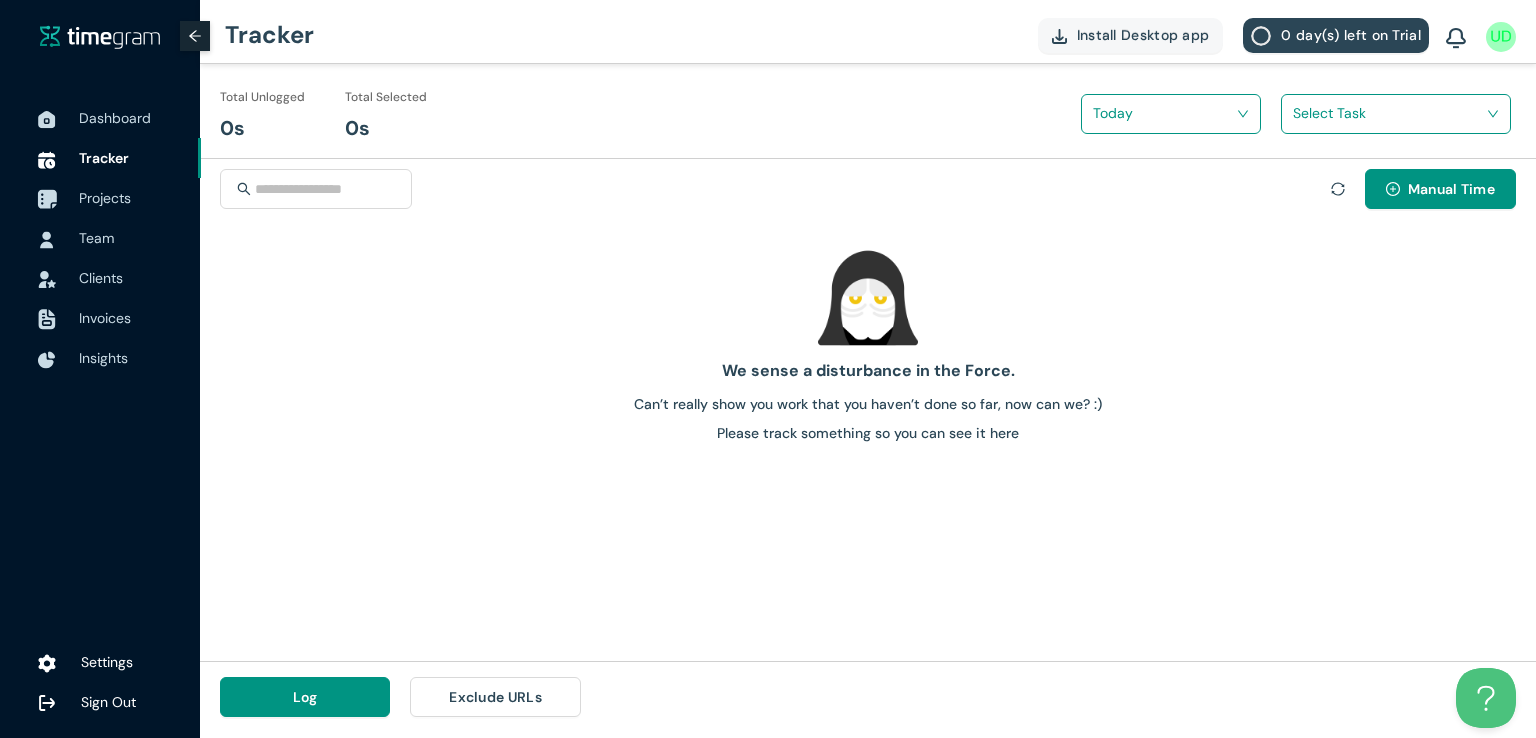 click on "Projects" at bounding box center [105, 198] 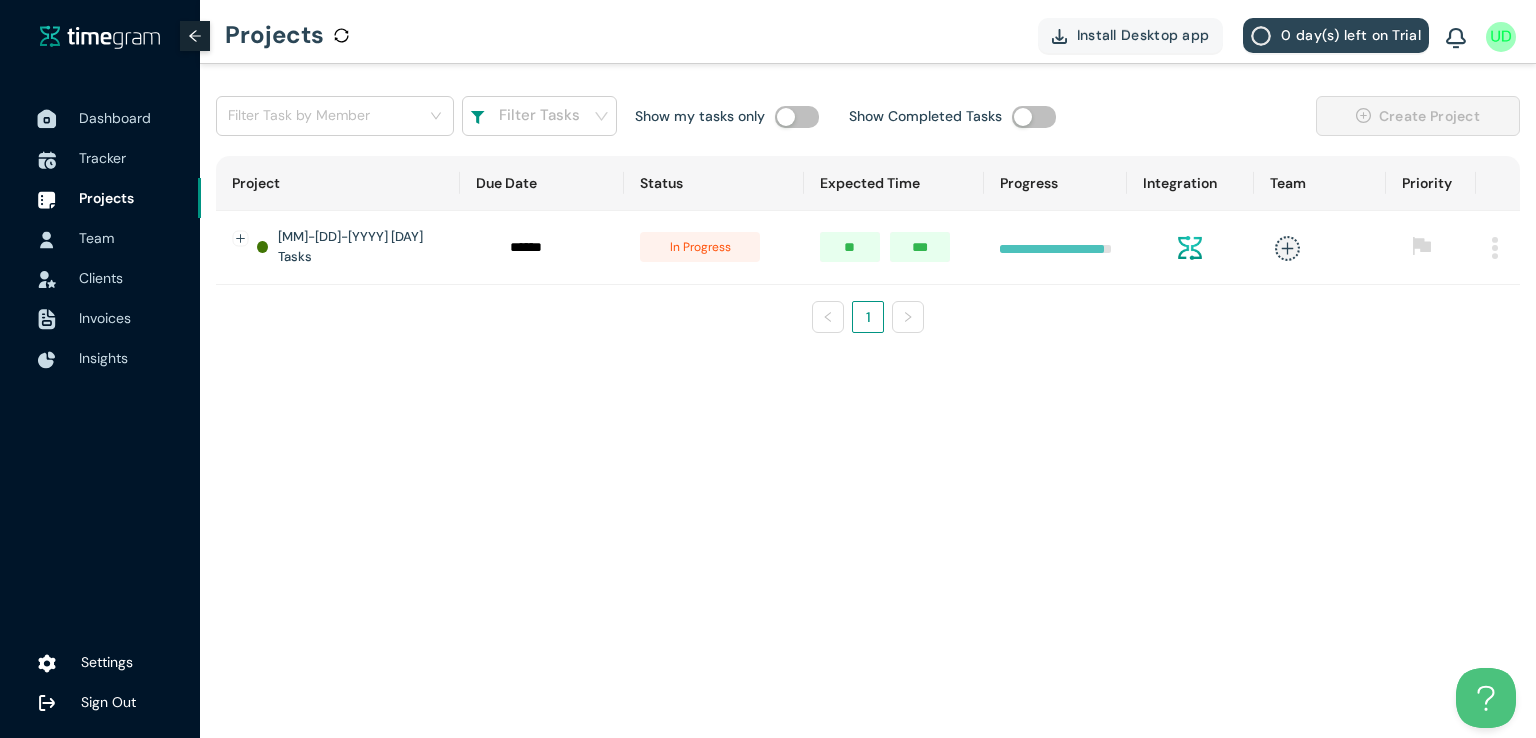 click on "Dashboard" at bounding box center (115, 118) 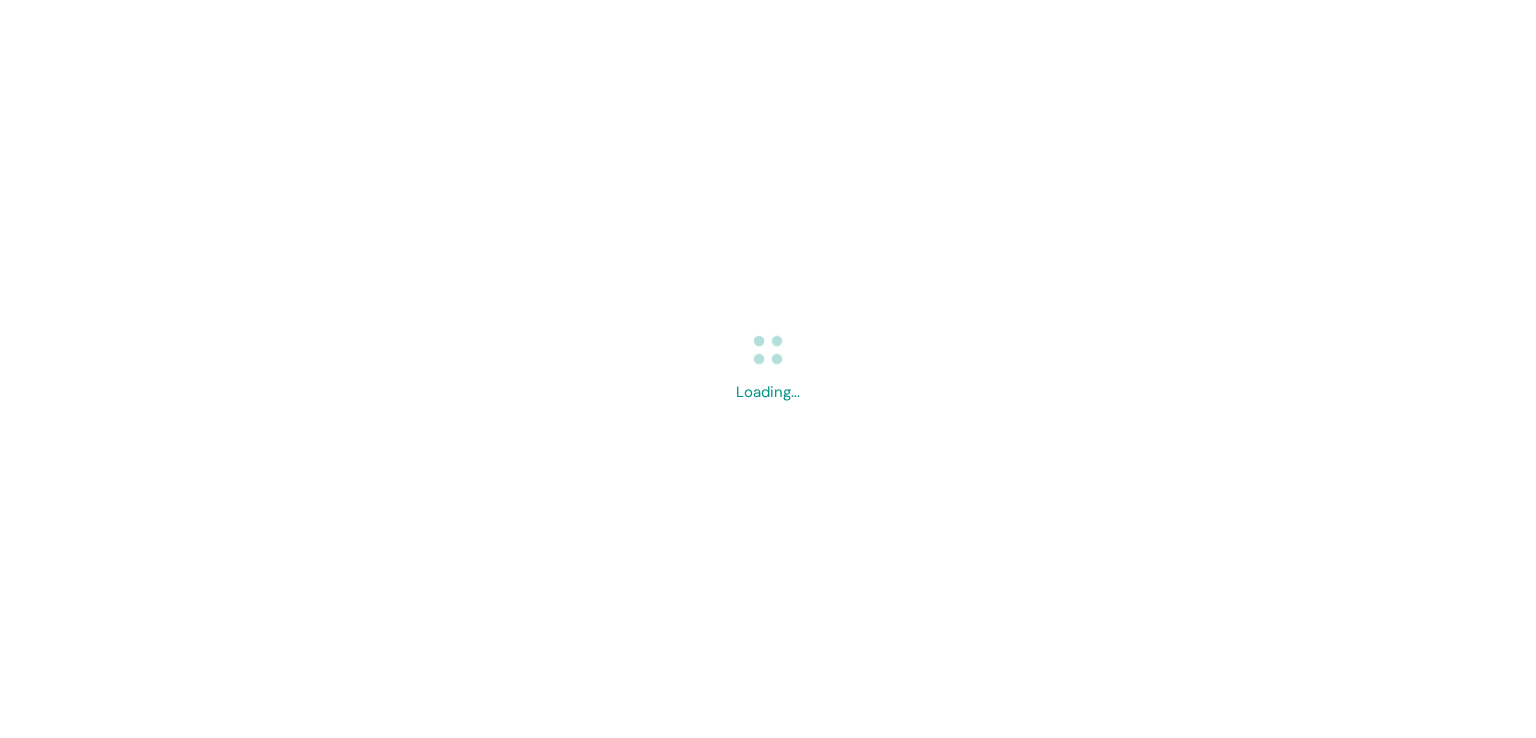 scroll, scrollTop: 0, scrollLeft: 0, axis: both 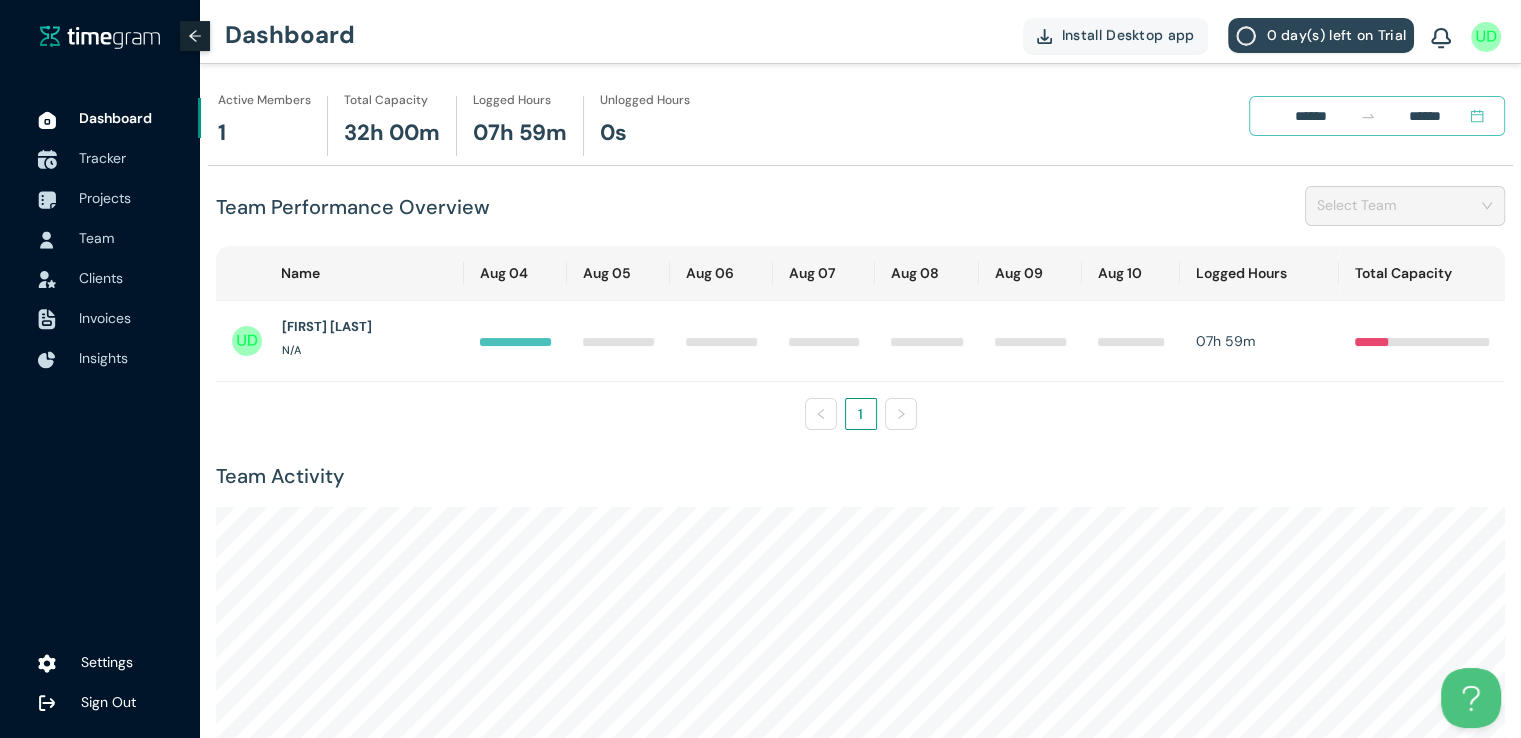 click on "Tracker" at bounding box center [102, 158] 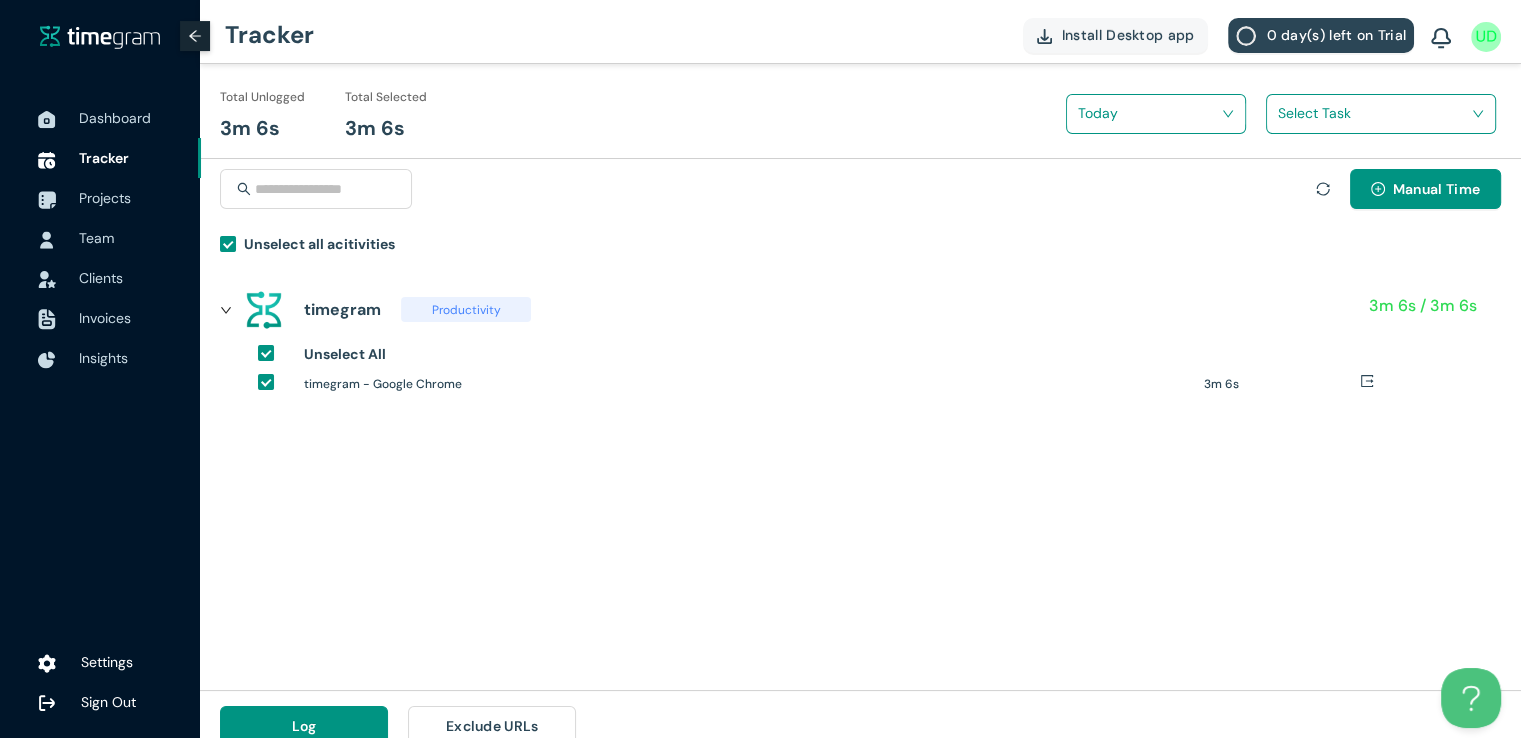 click at bounding box center (1374, 113) 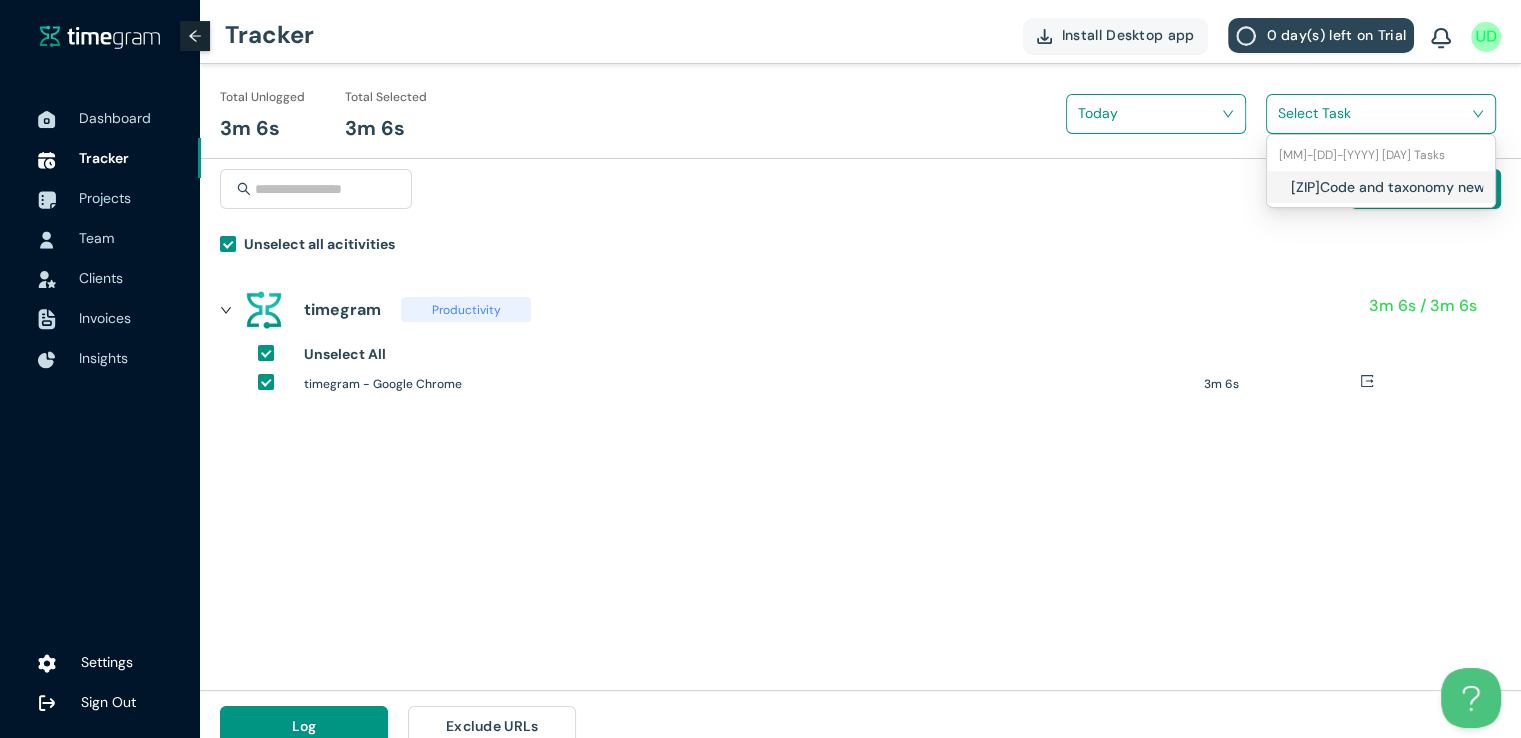 click on "ZIPCode and taxonomy new vetting" at bounding box center [1381, 187] 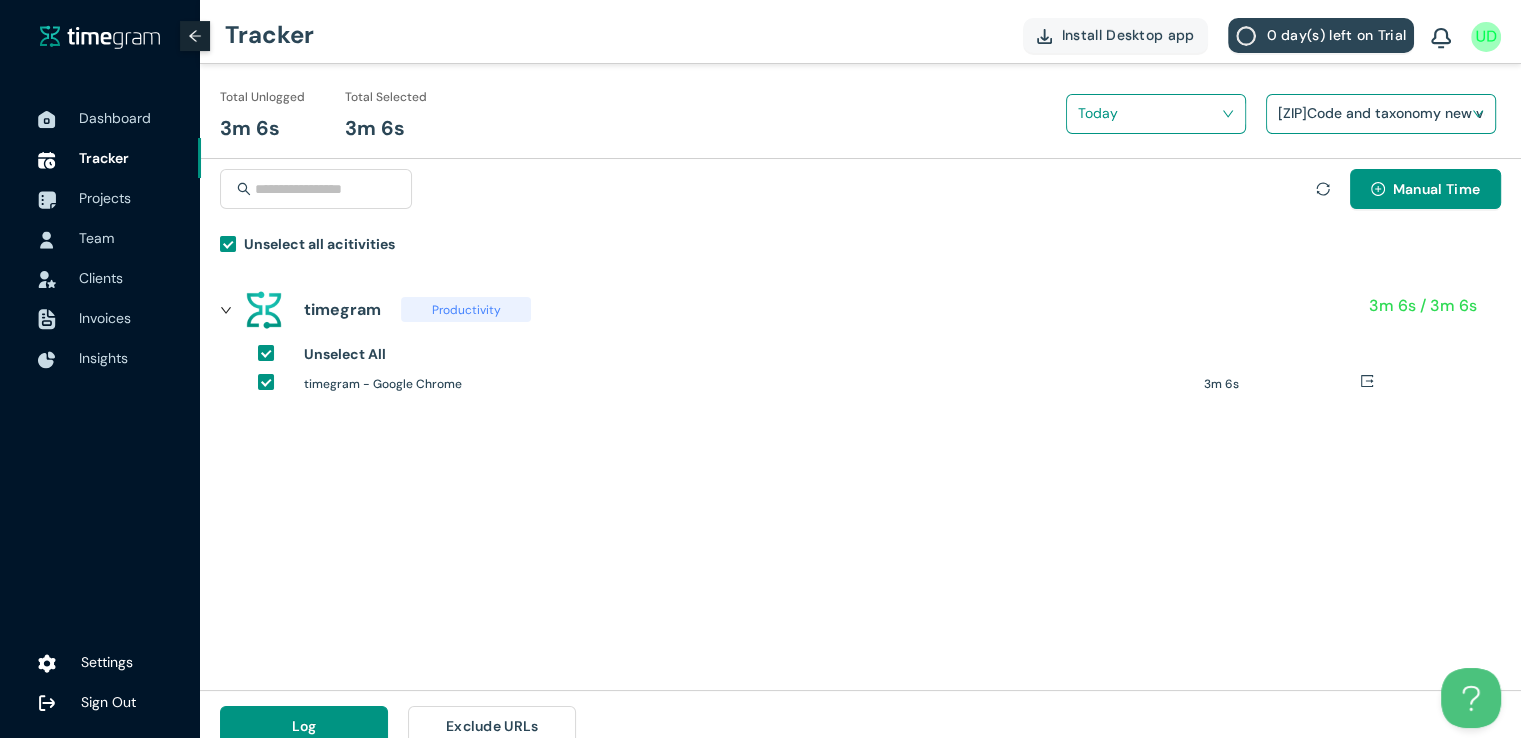 scroll, scrollTop: 23, scrollLeft: 0, axis: vertical 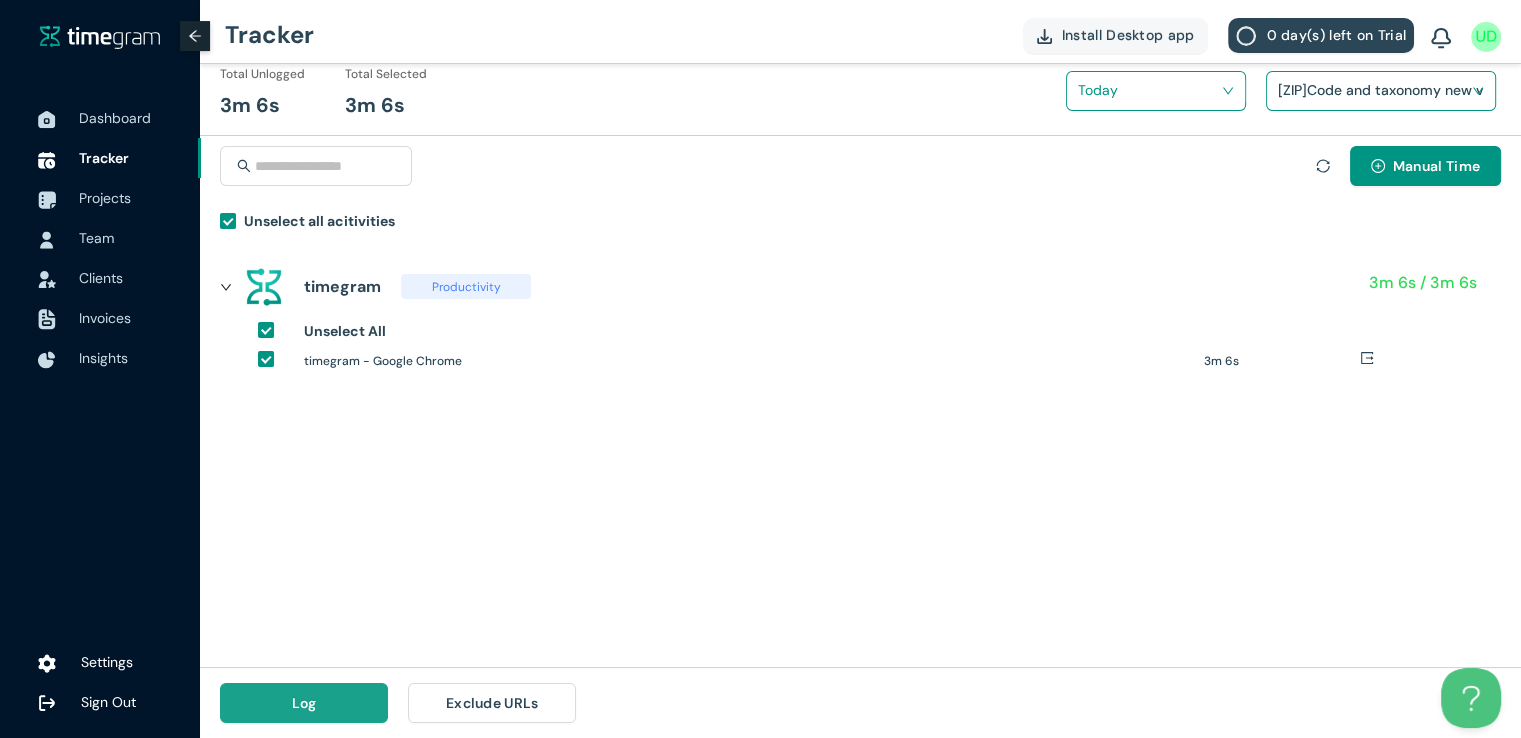 click on "Log" at bounding box center (304, 703) 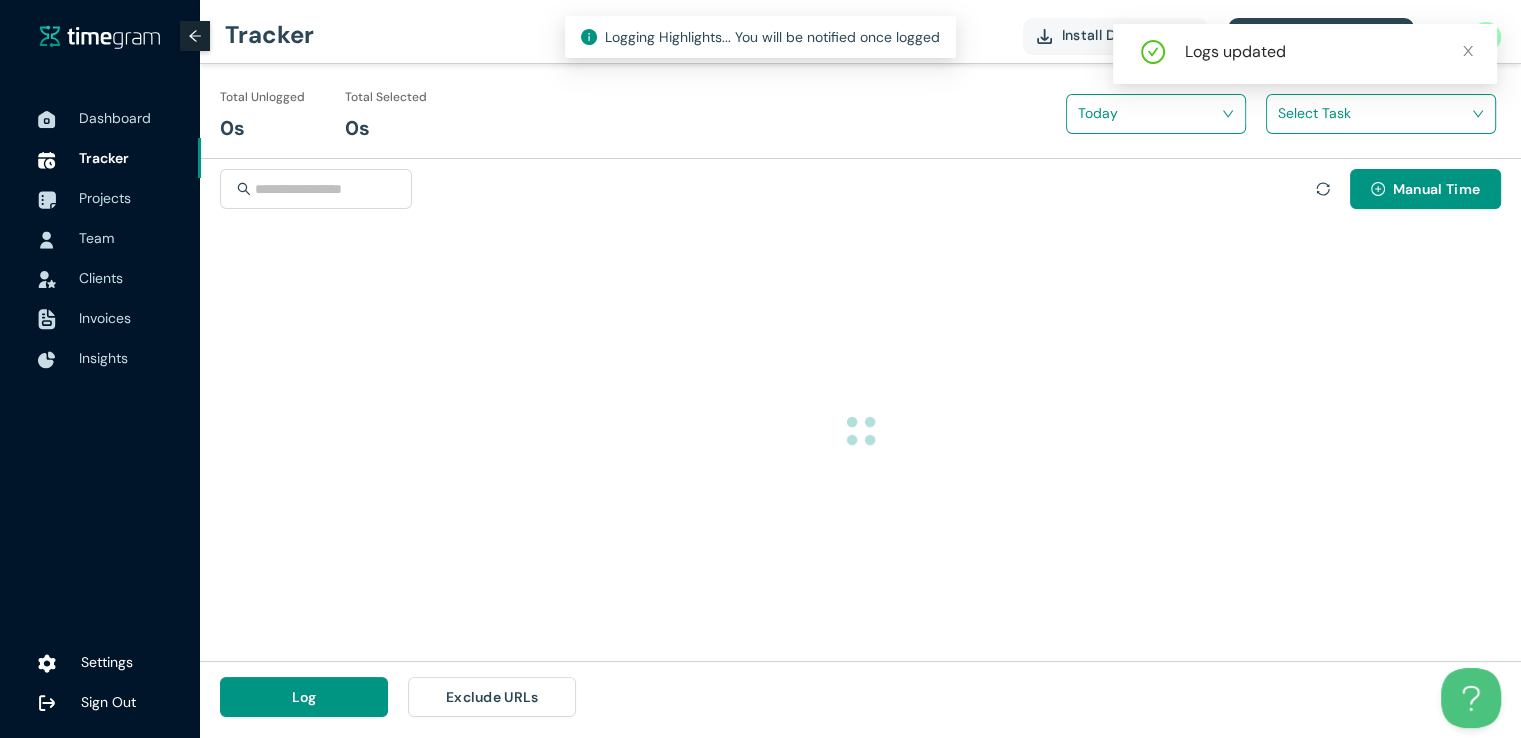 scroll, scrollTop: 0, scrollLeft: 0, axis: both 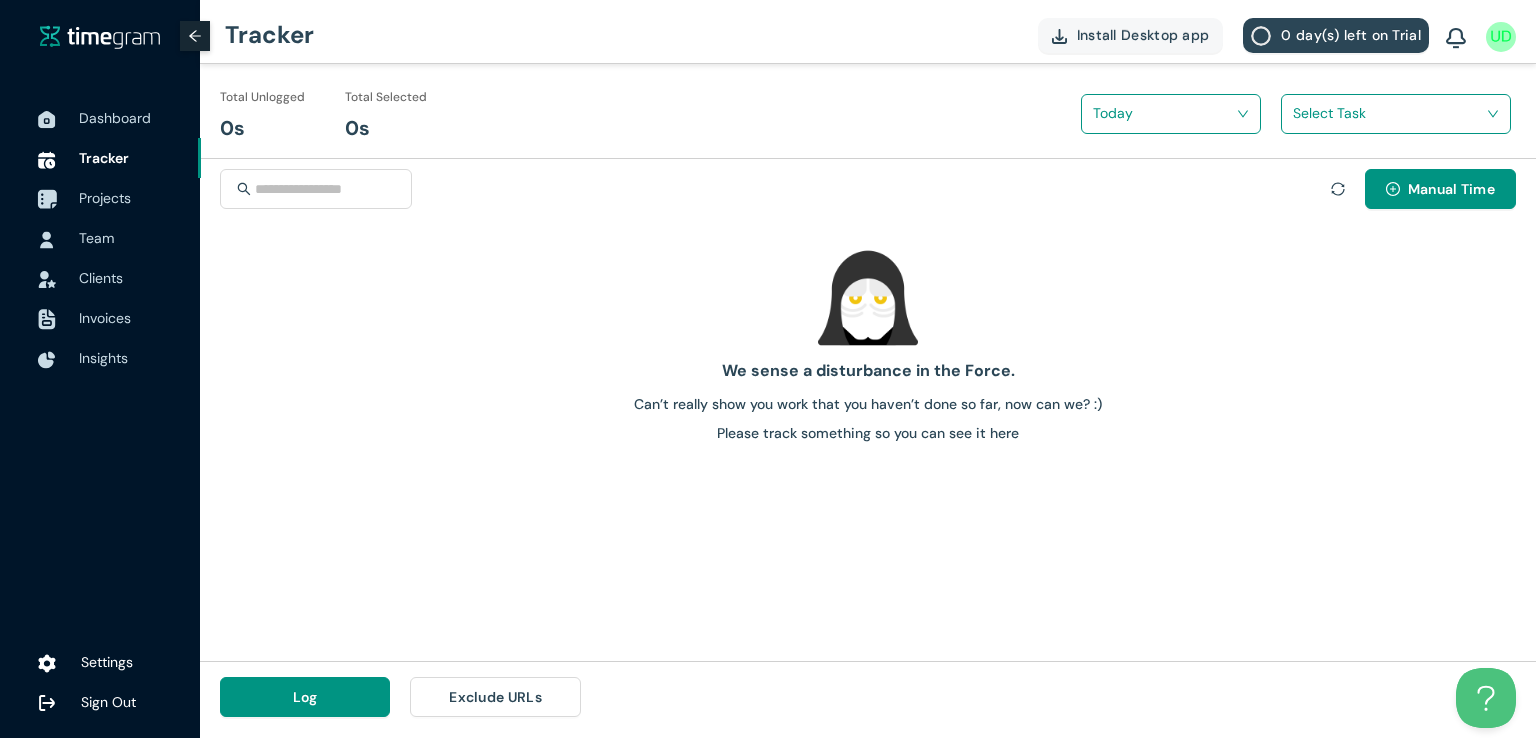 click on "Projects" at bounding box center [132, 198] 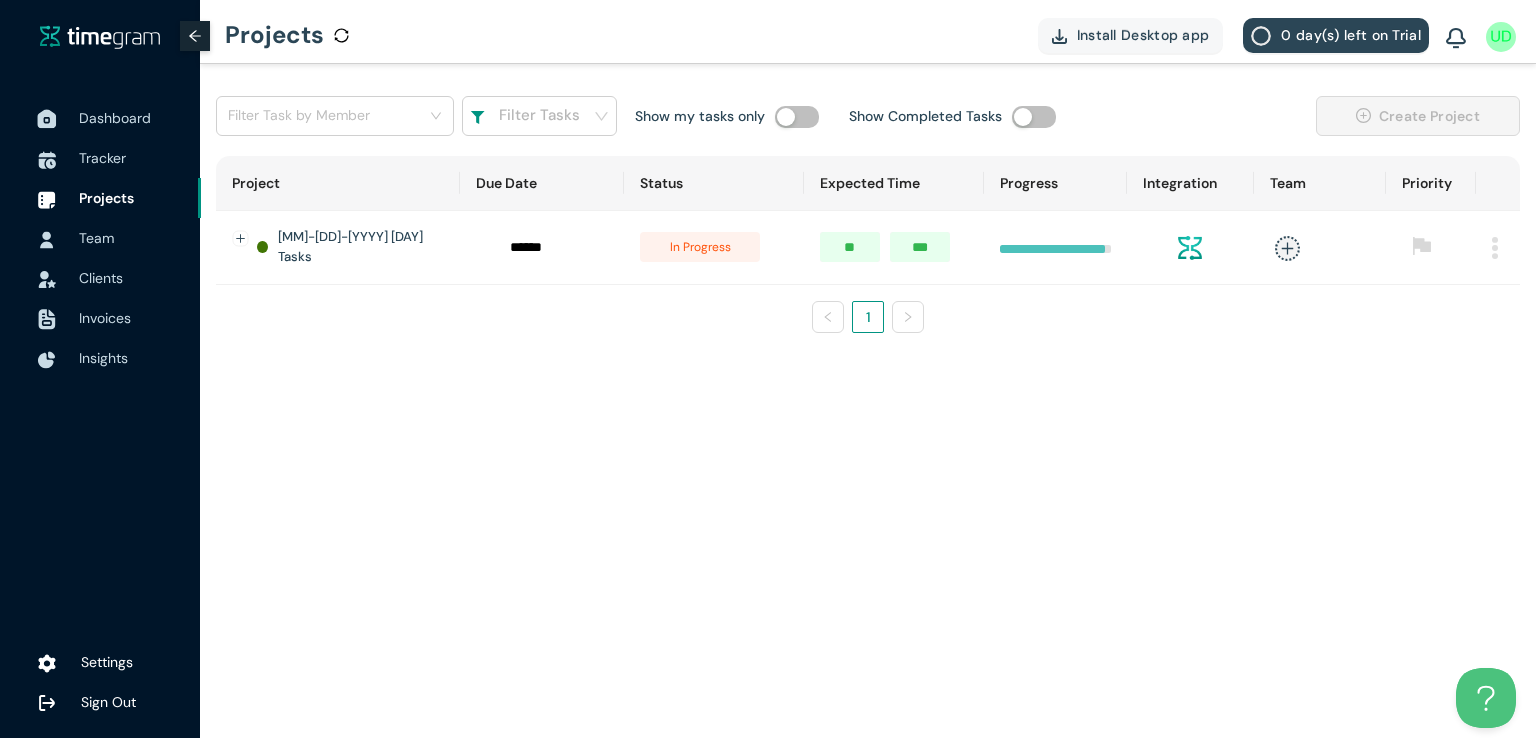 click on "Dashboard" at bounding box center (115, 118) 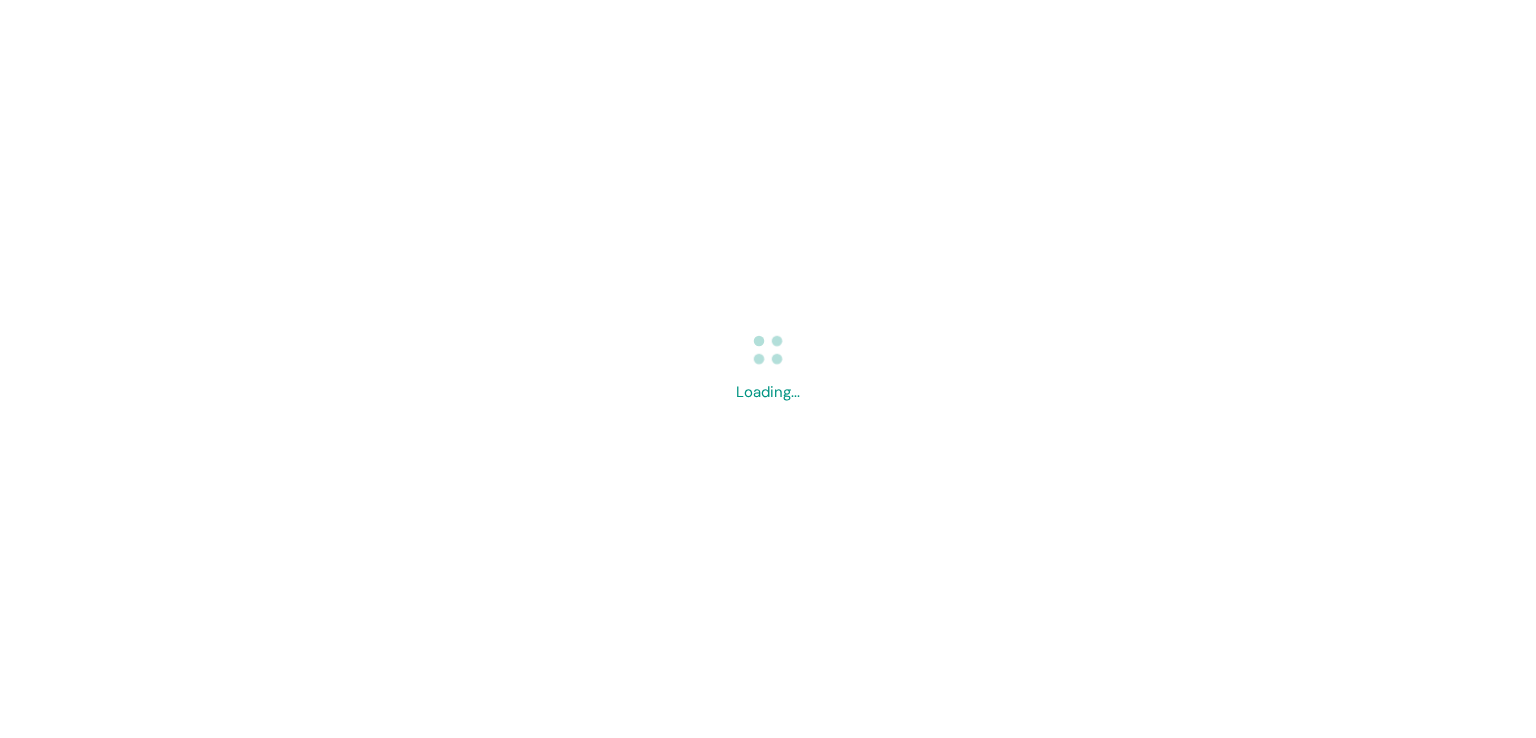scroll, scrollTop: 0, scrollLeft: 0, axis: both 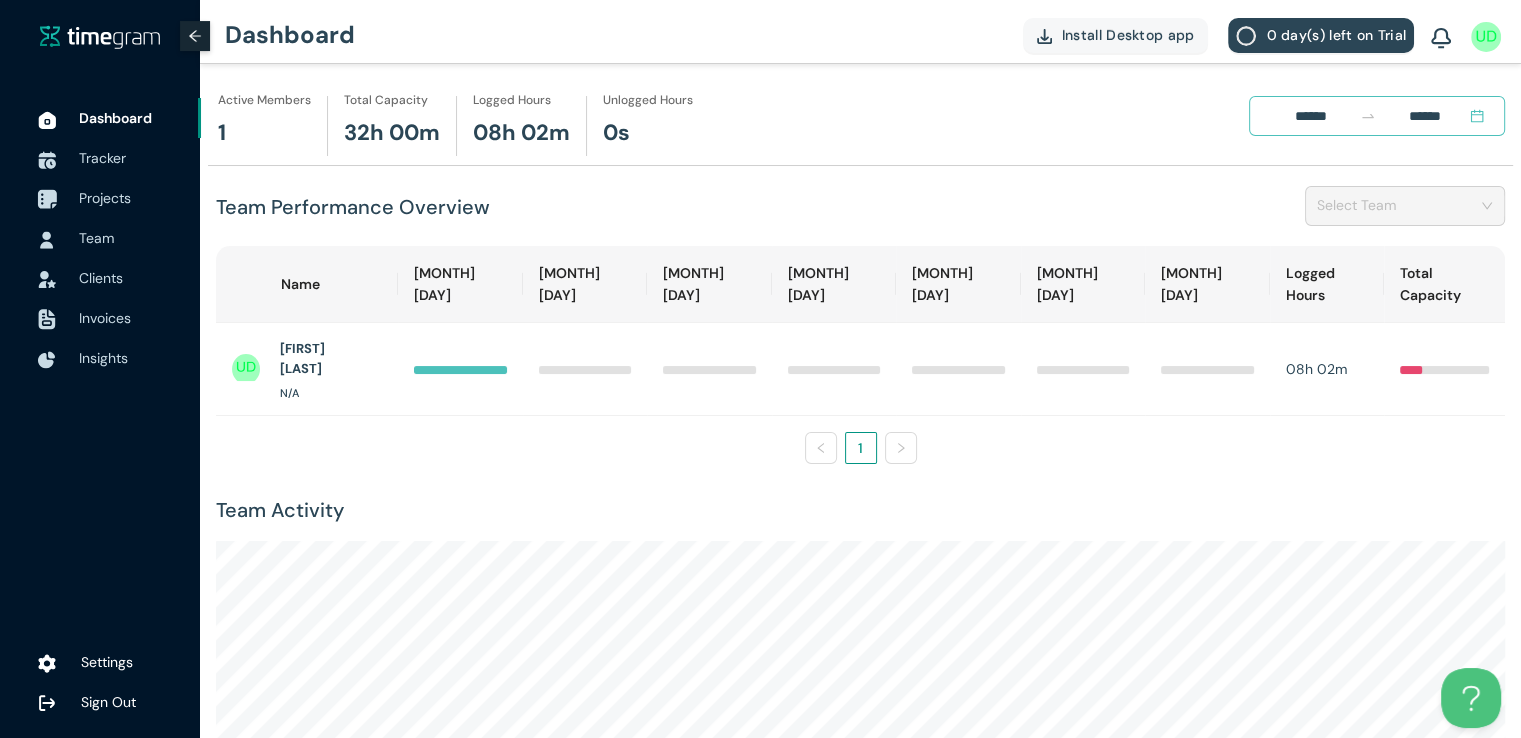 click on "Projects" at bounding box center (105, 198) 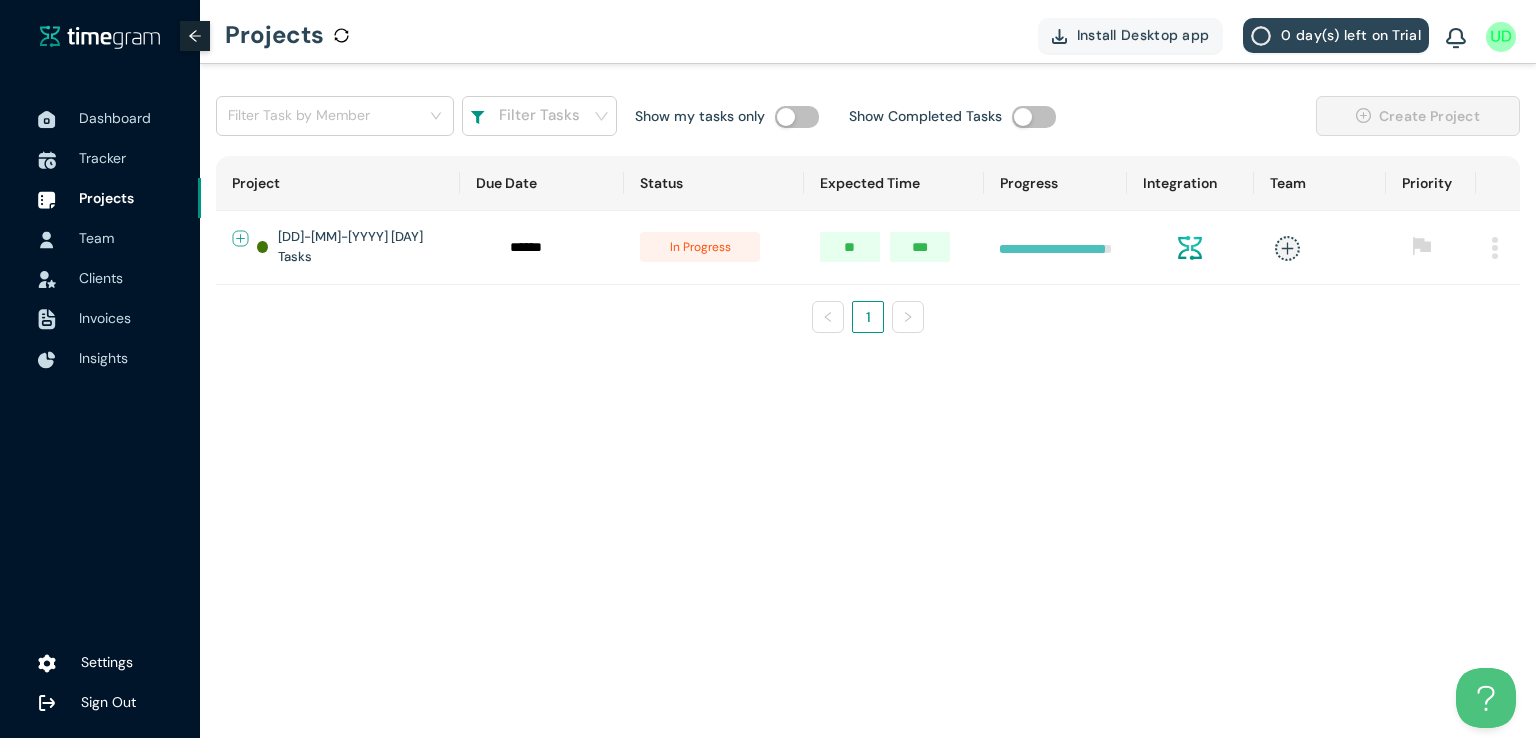 click at bounding box center [241, 238] 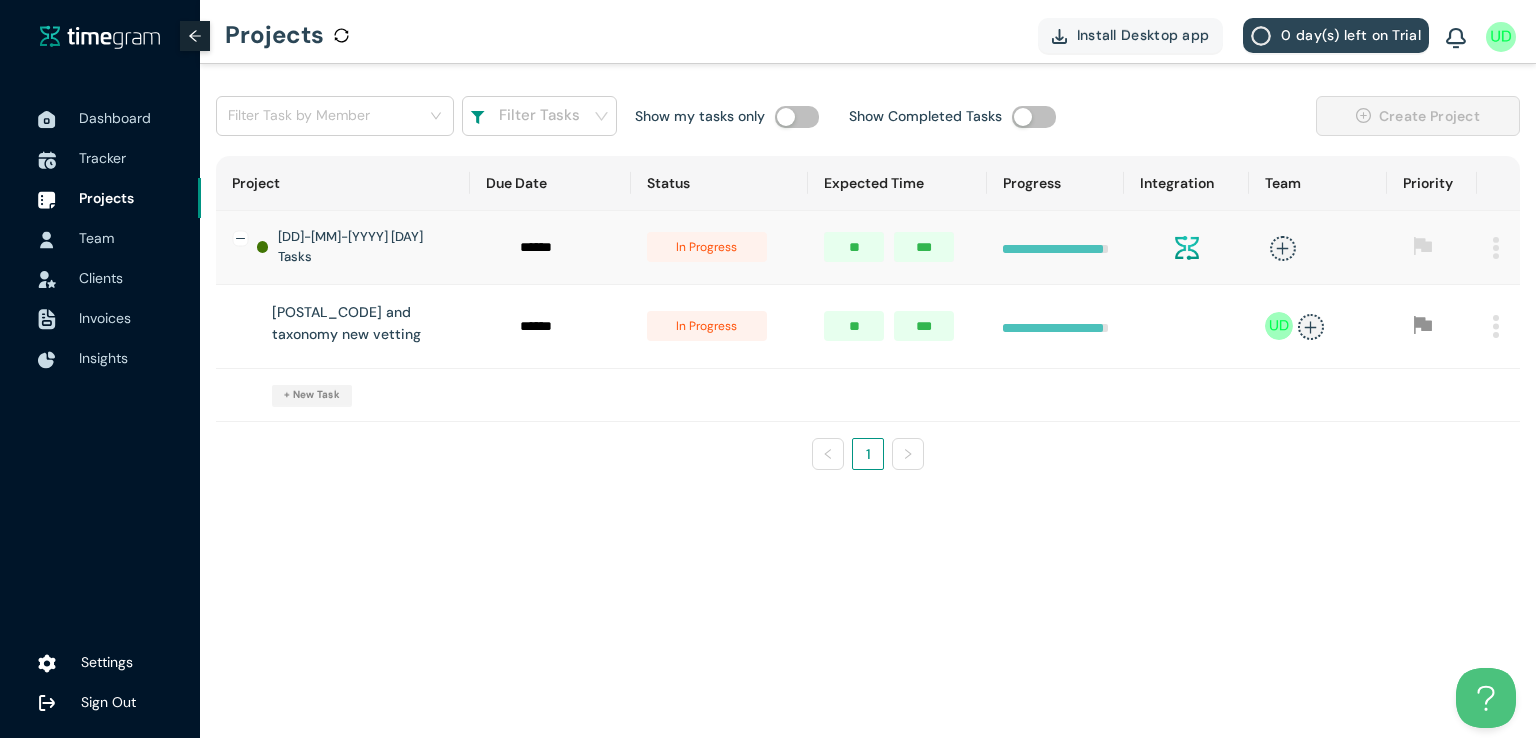 click on "in progress" at bounding box center (707, 326) 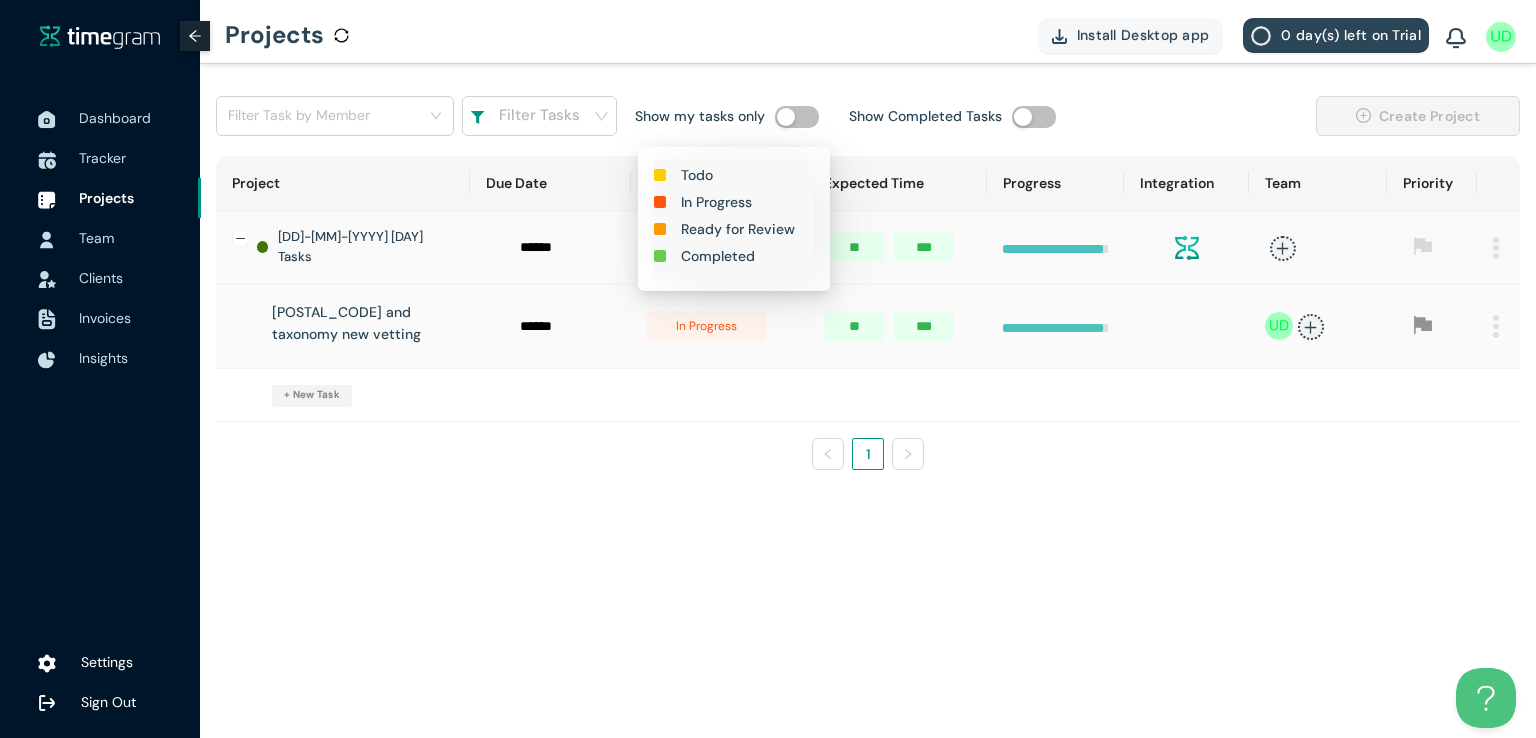 click on "Completed" at bounding box center (718, 256) 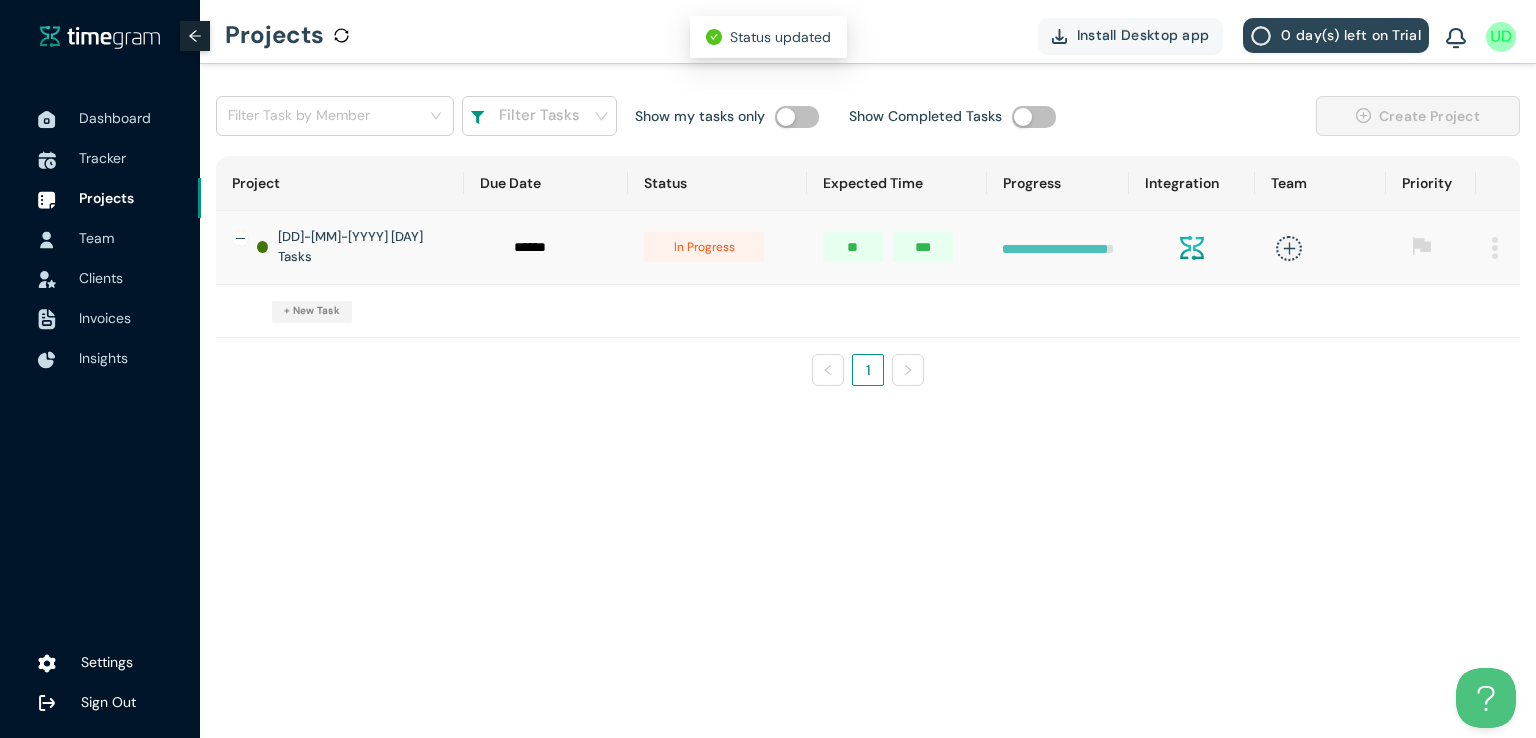 click on "in progress" at bounding box center (704, 247) 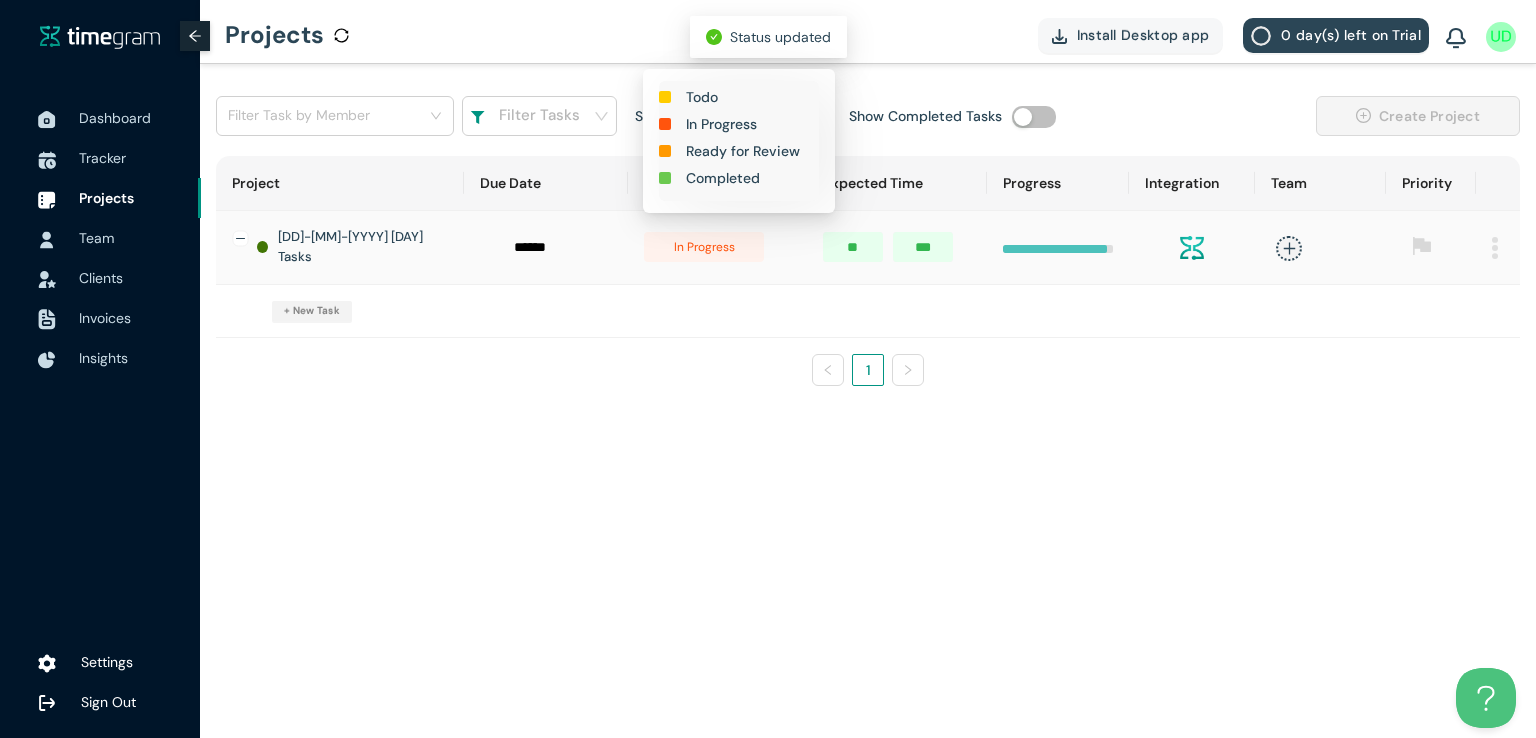 click on "Completed" at bounding box center [723, 178] 